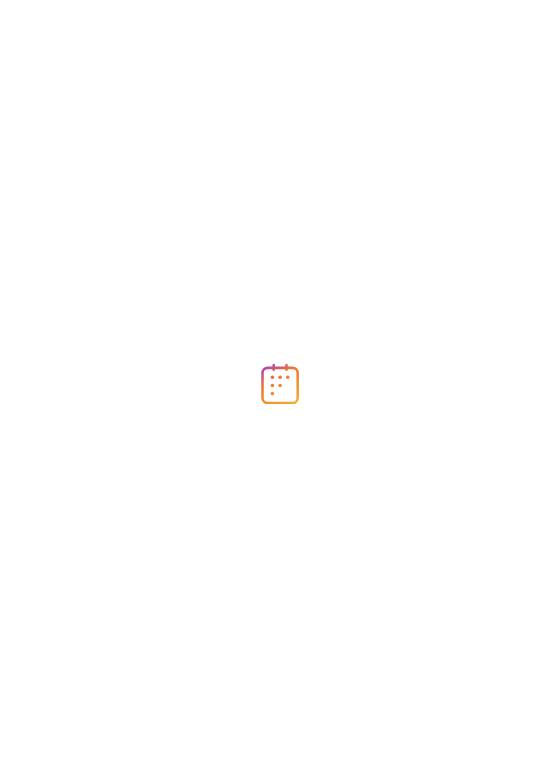 scroll, scrollTop: 0, scrollLeft: 0, axis: both 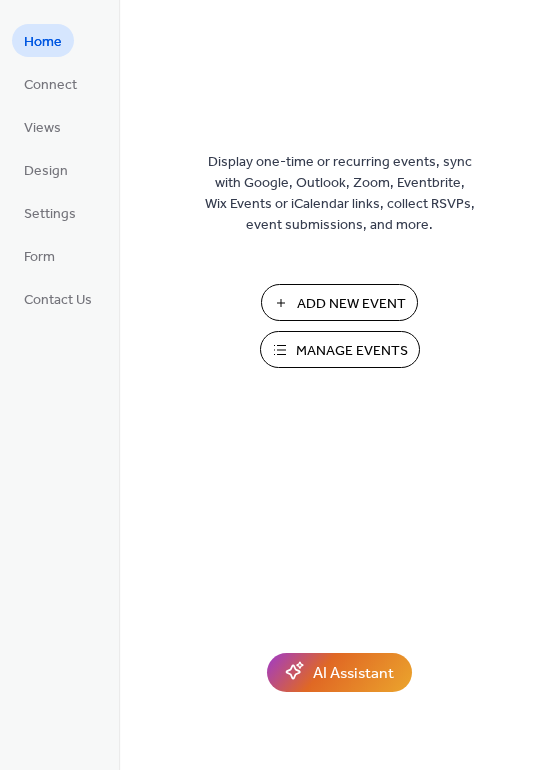 click on "Manage Events" at bounding box center (340, 349) 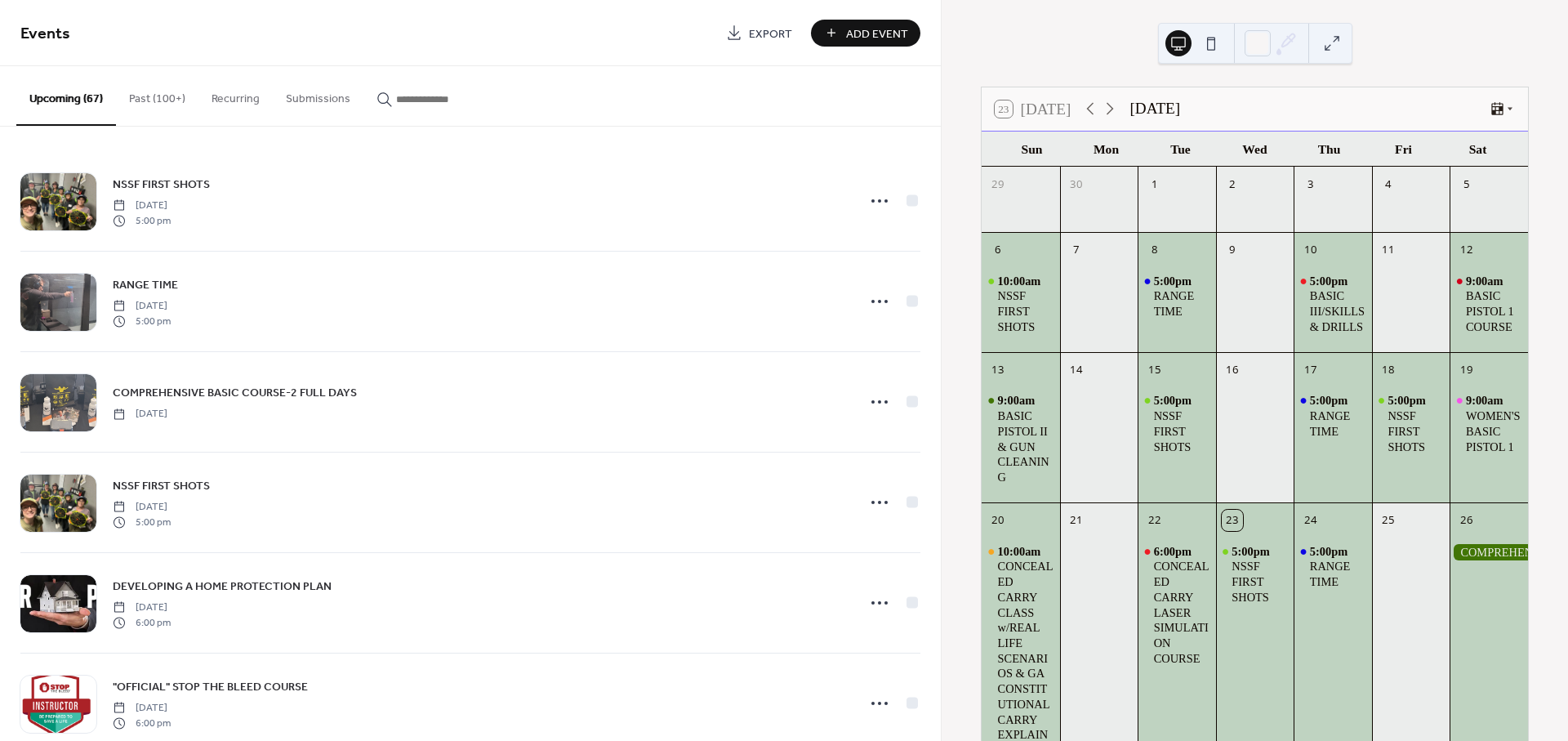 scroll, scrollTop: 0, scrollLeft: 0, axis: both 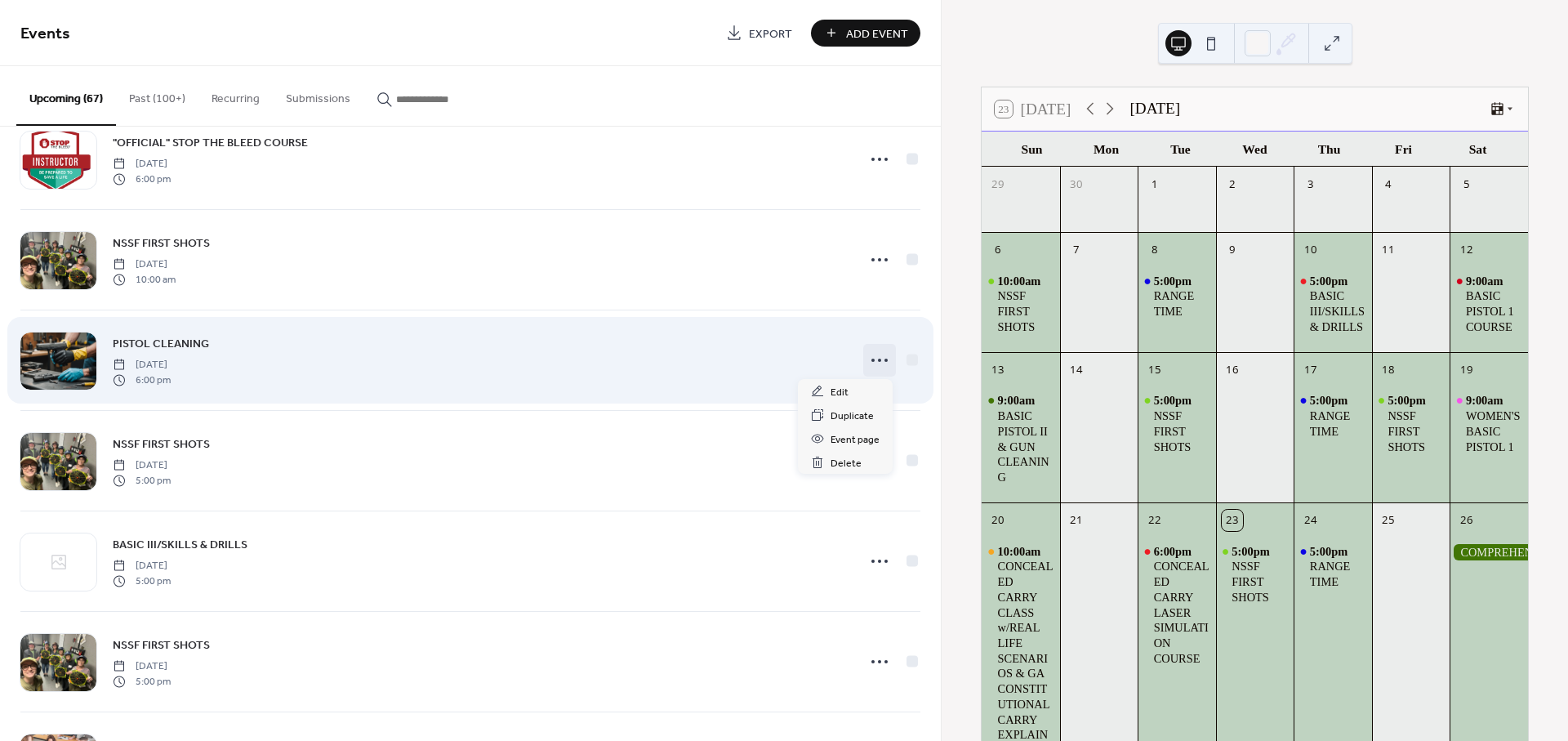 click 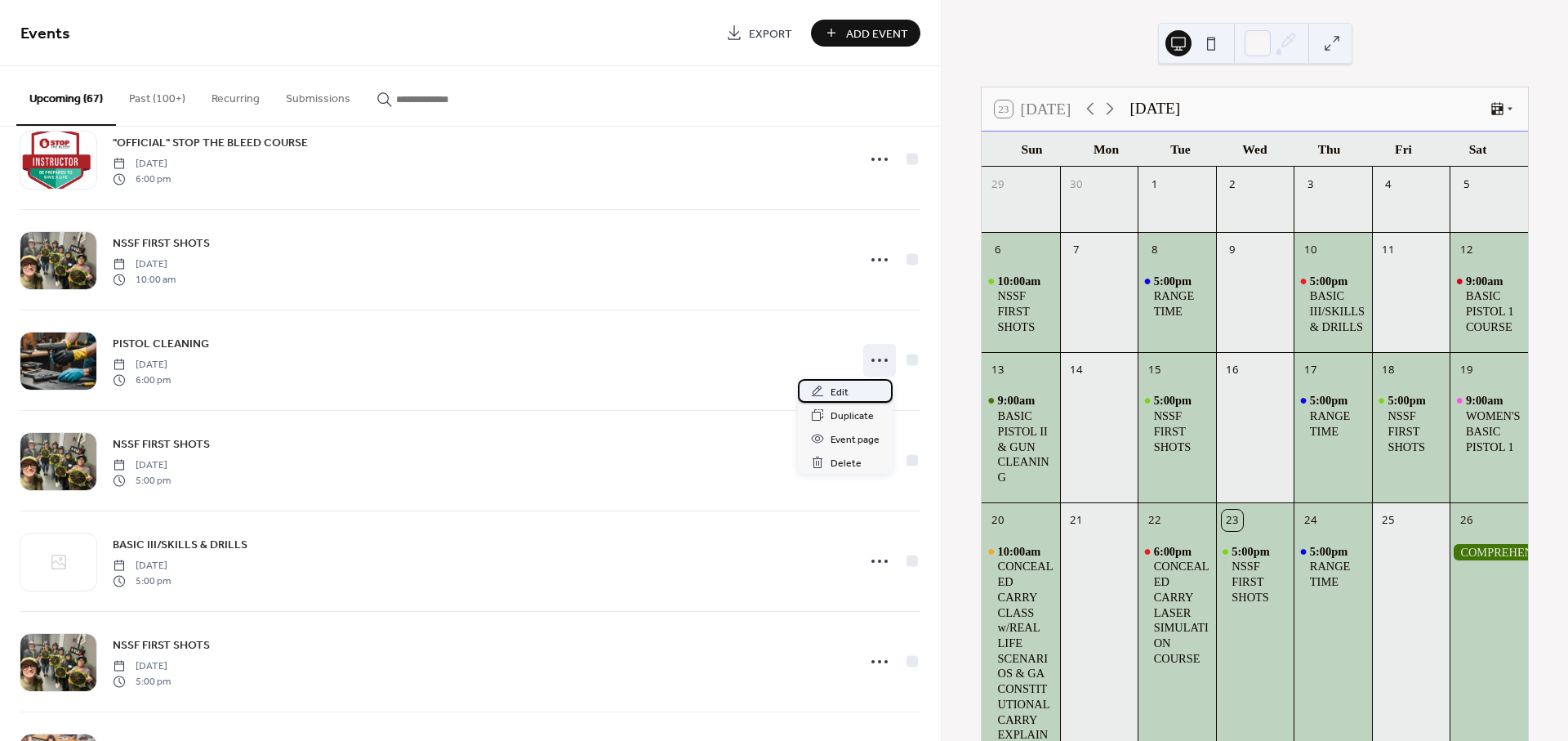 click on "Edit" at bounding box center (840, 392) 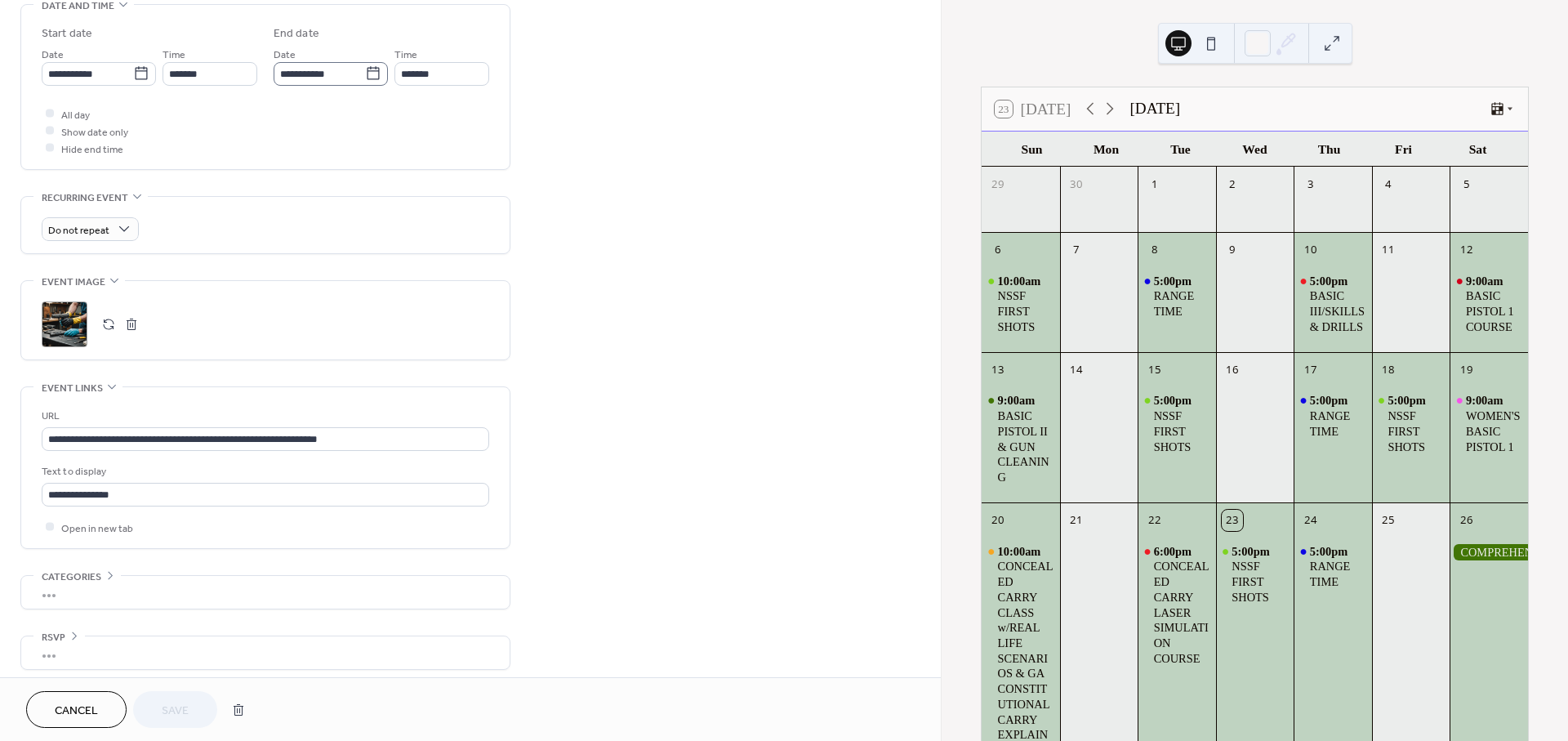 scroll, scrollTop: 537, scrollLeft: 0, axis: vertical 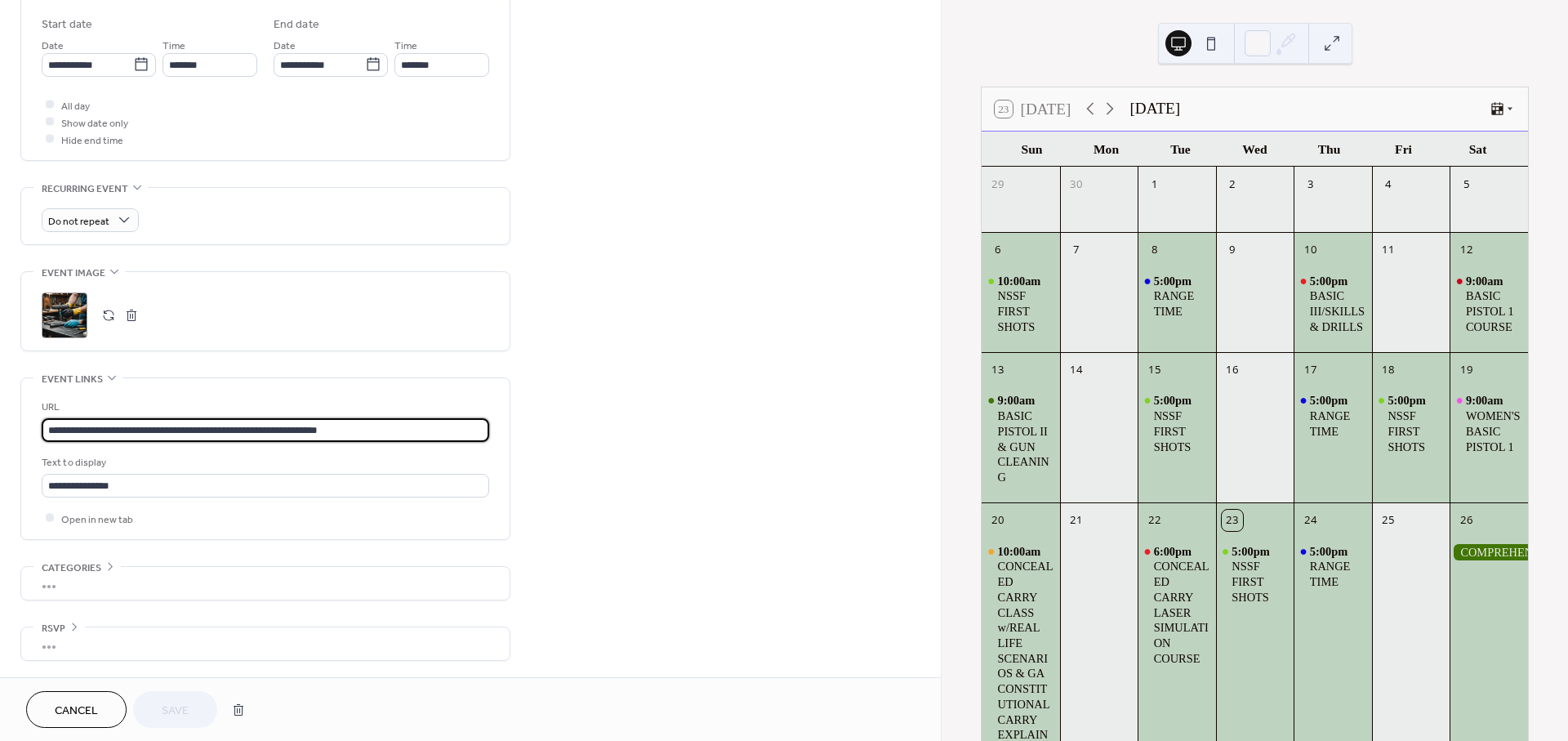drag, startPoint x: 357, startPoint y: 426, endPoint x: -37, endPoint y: 453, distance: 394.924 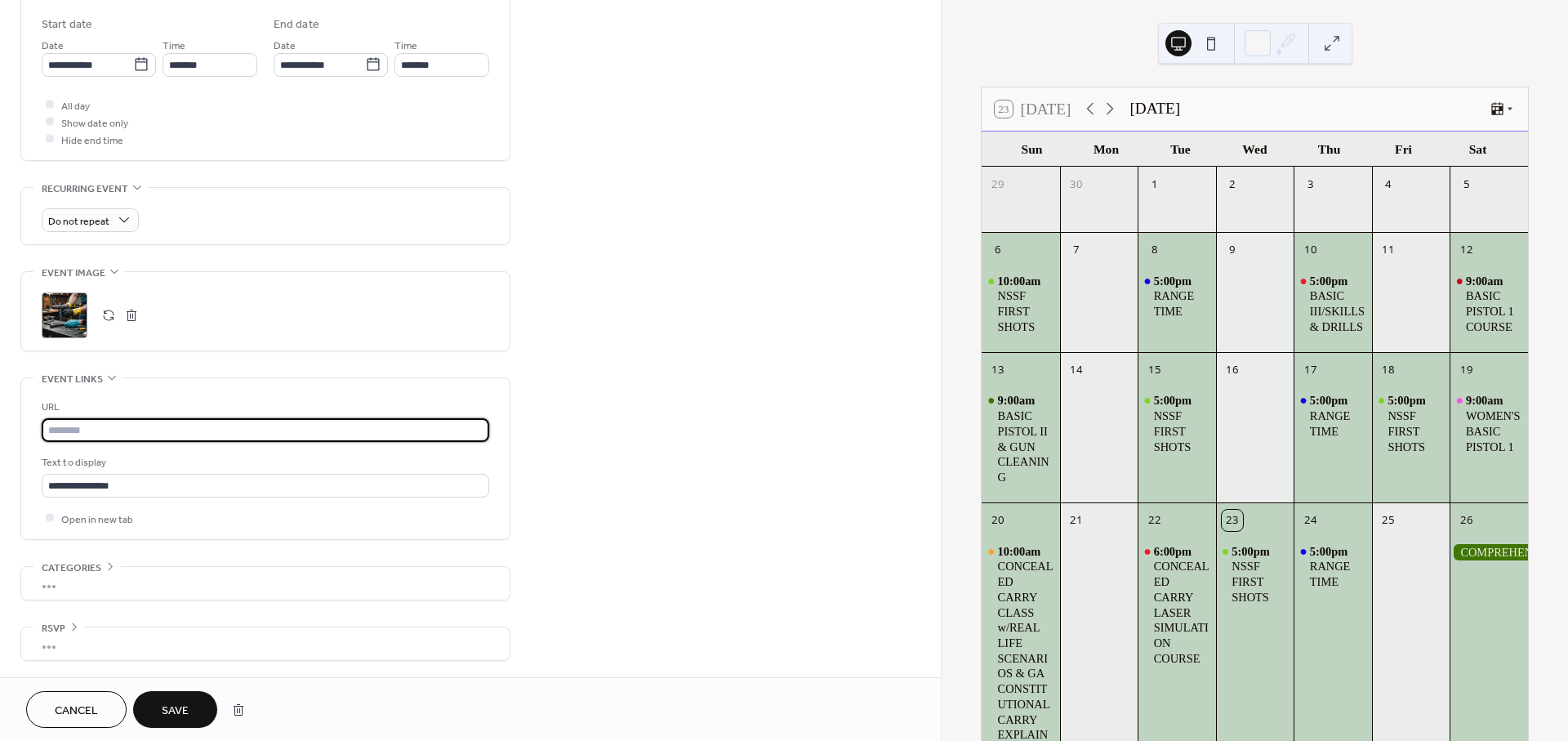 paste on "**********" 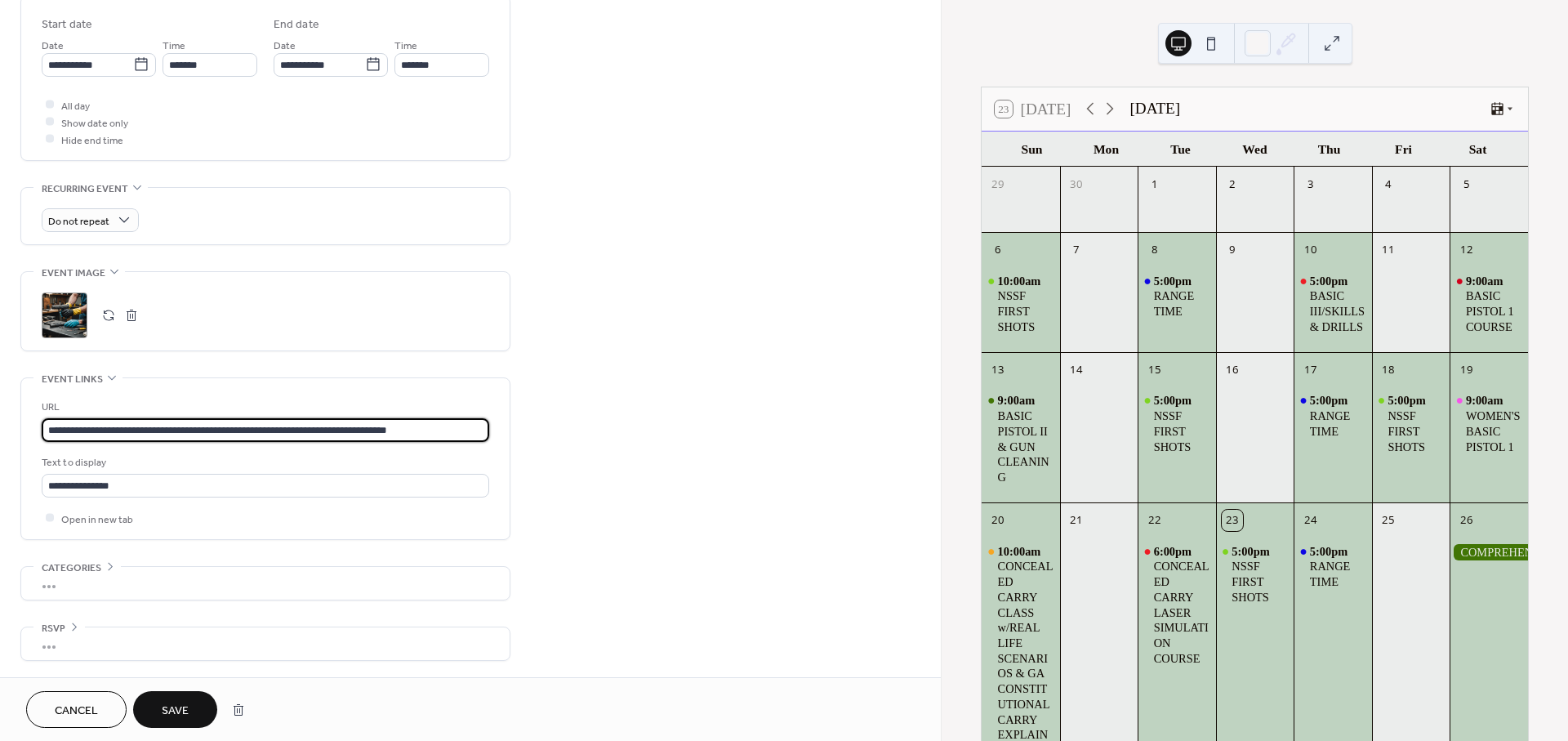 type on "**********" 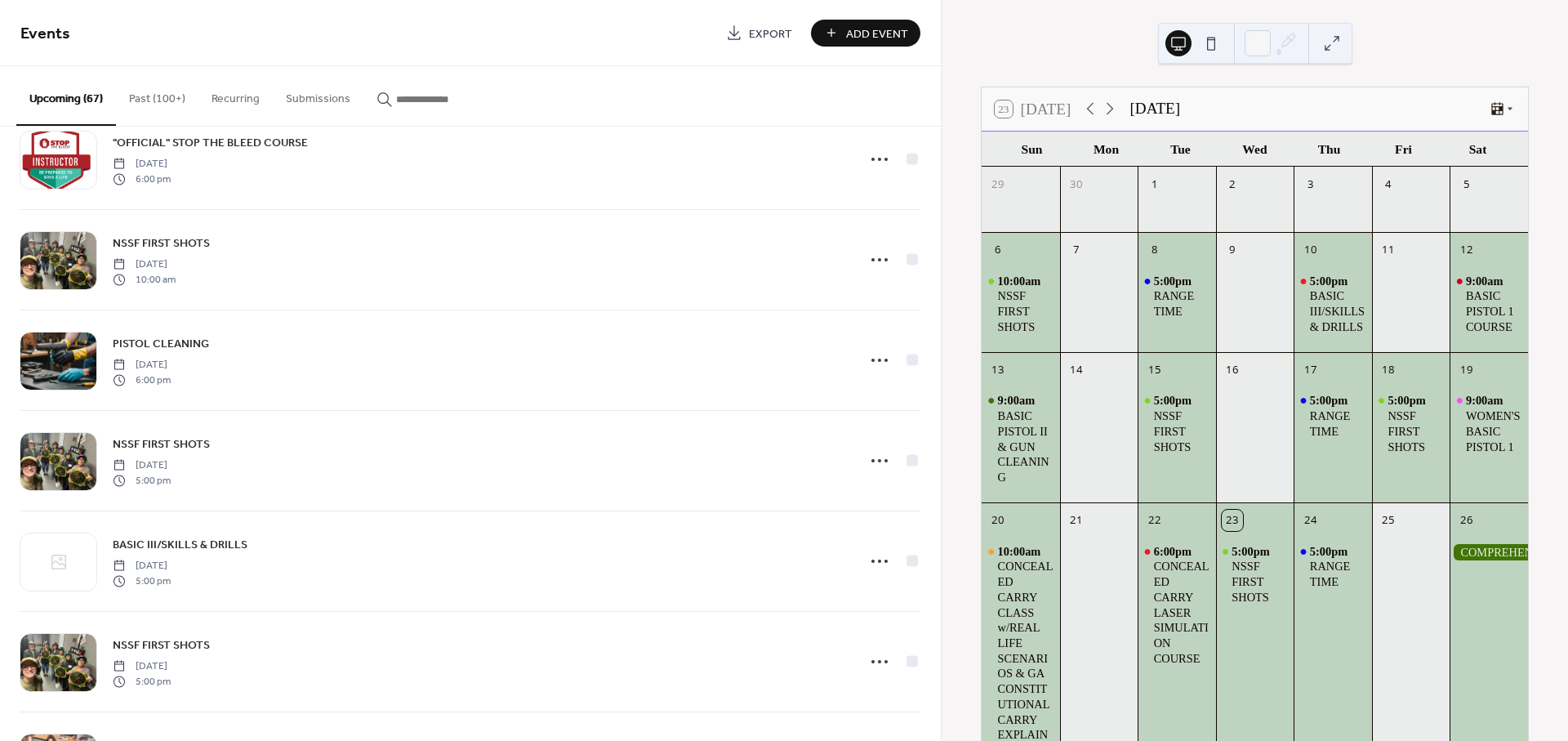 scroll, scrollTop: 635, scrollLeft: 0, axis: vertical 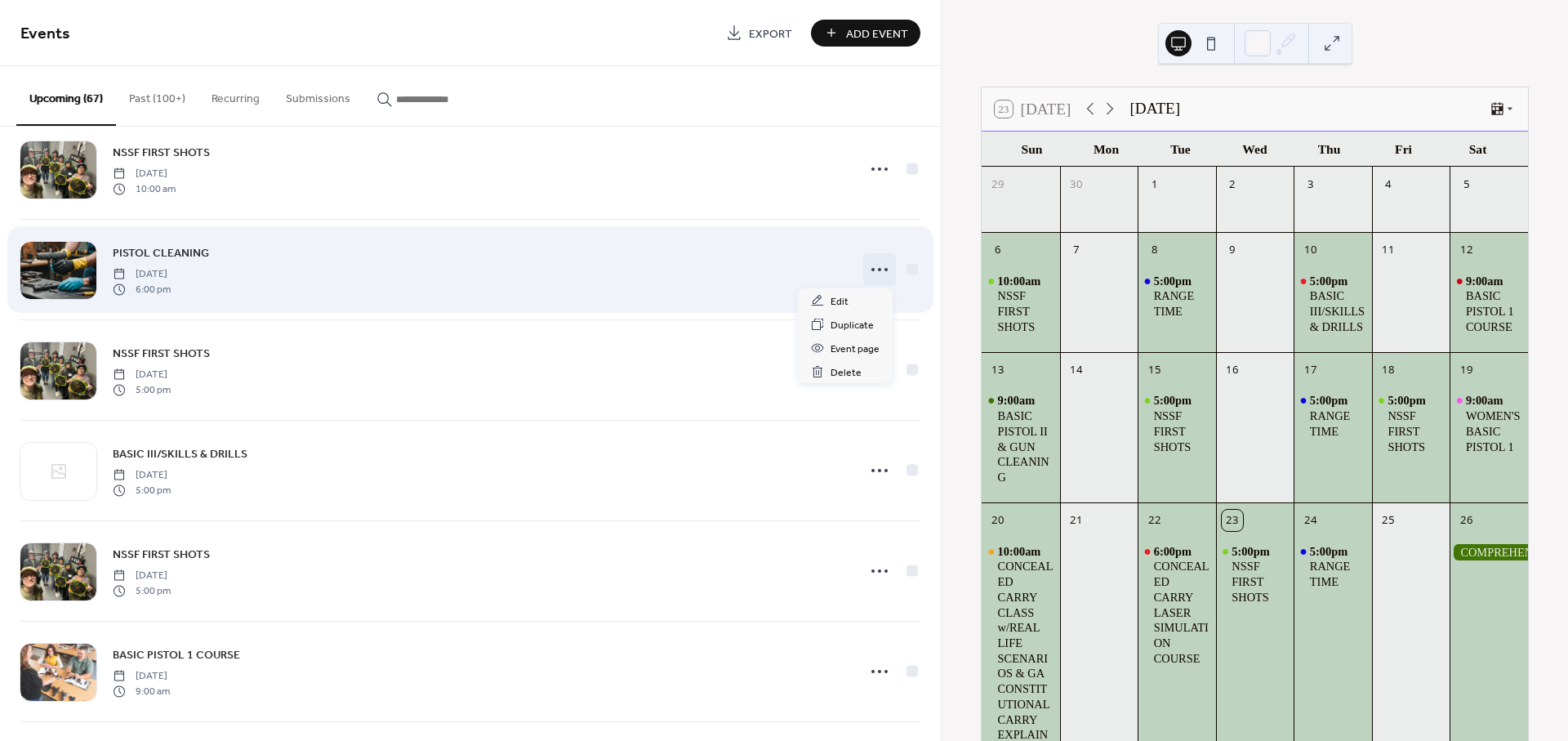 click 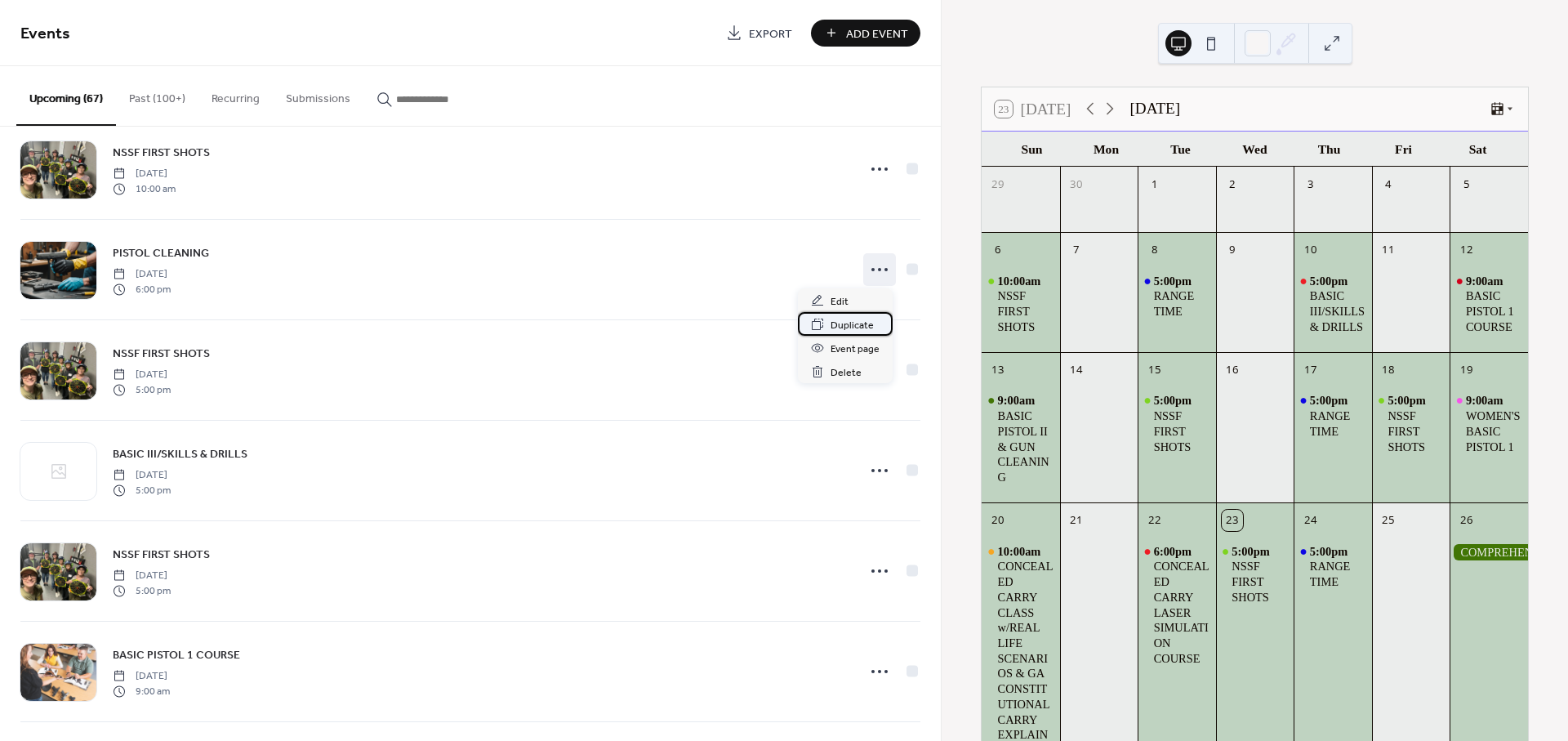 click 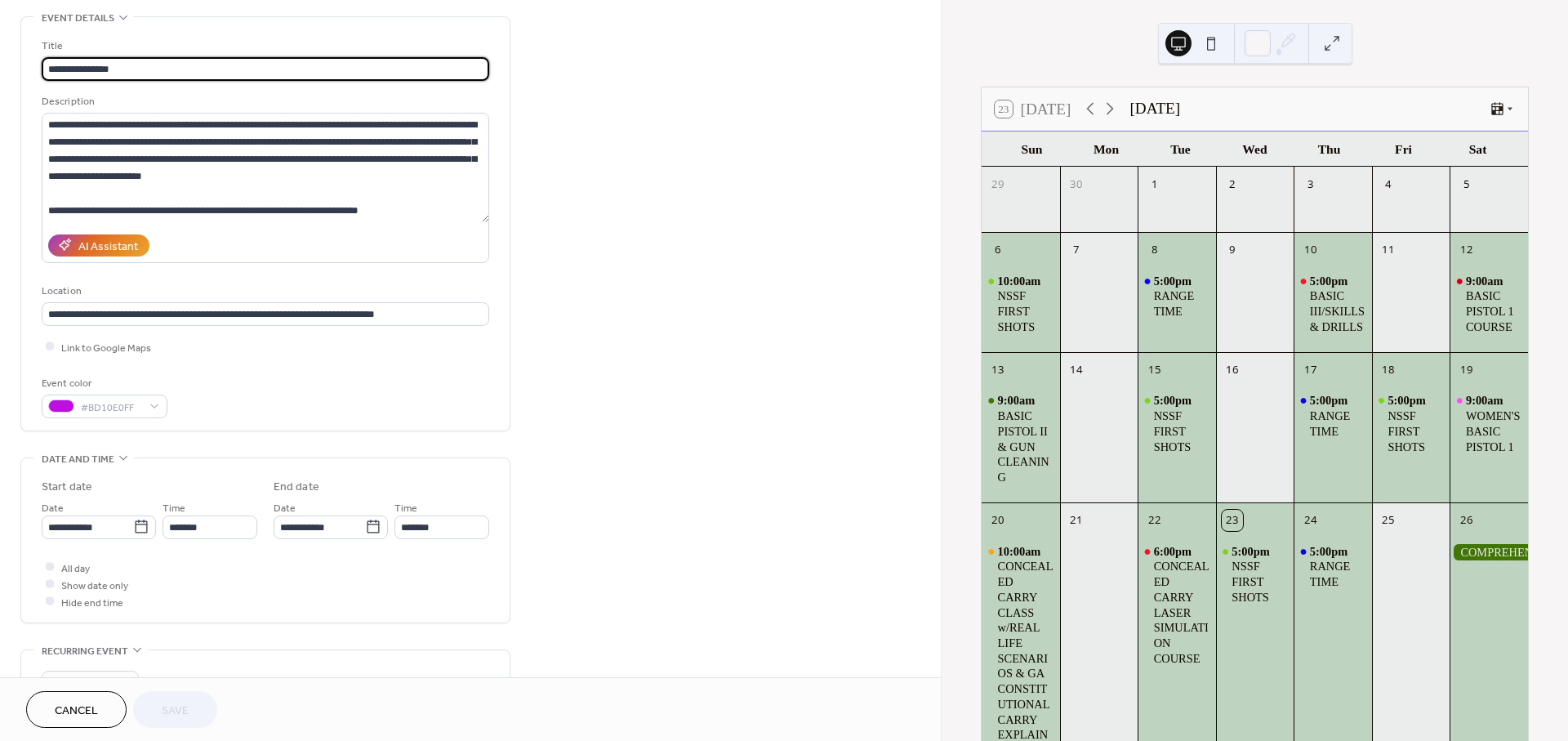 scroll, scrollTop: 91, scrollLeft: 0, axis: vertical 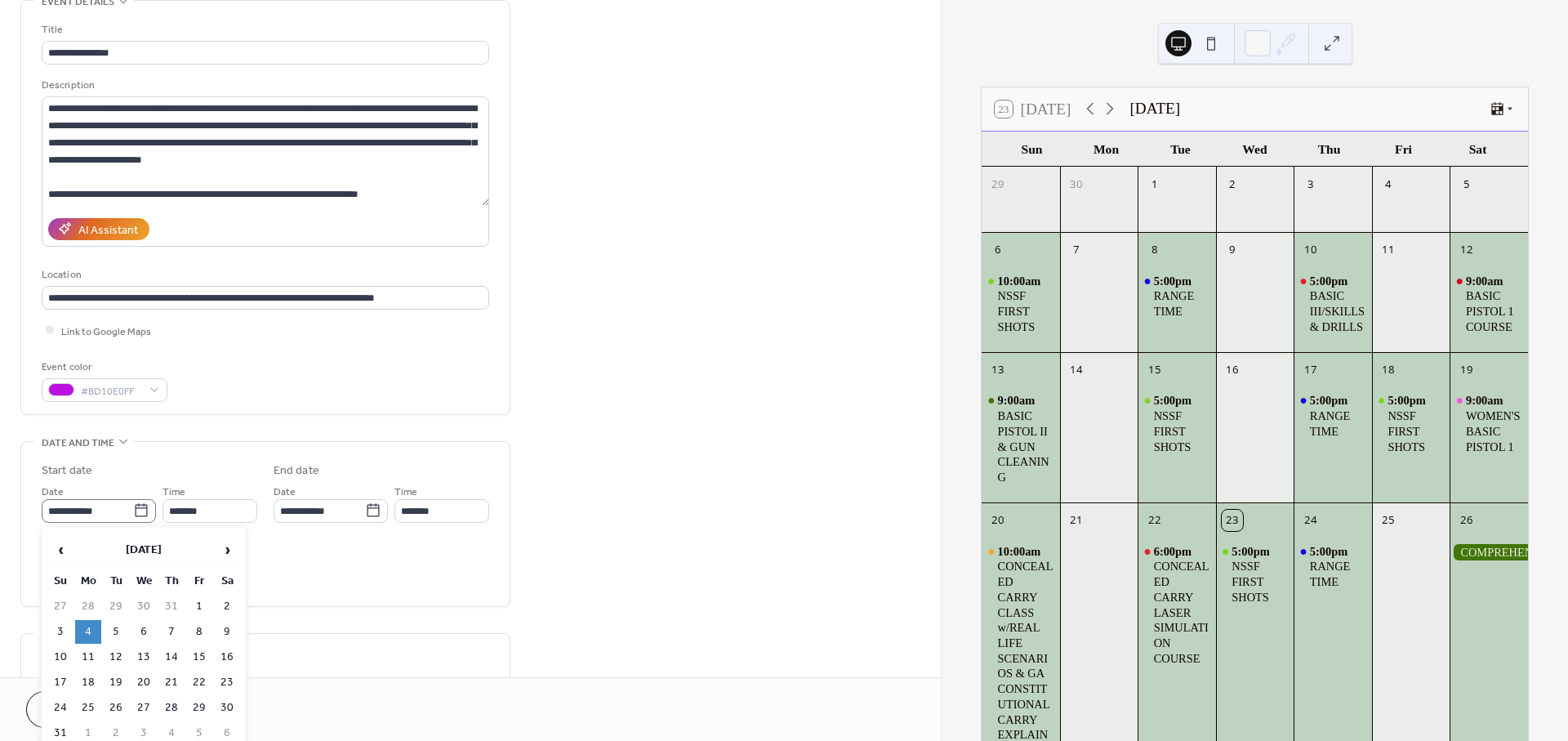 click 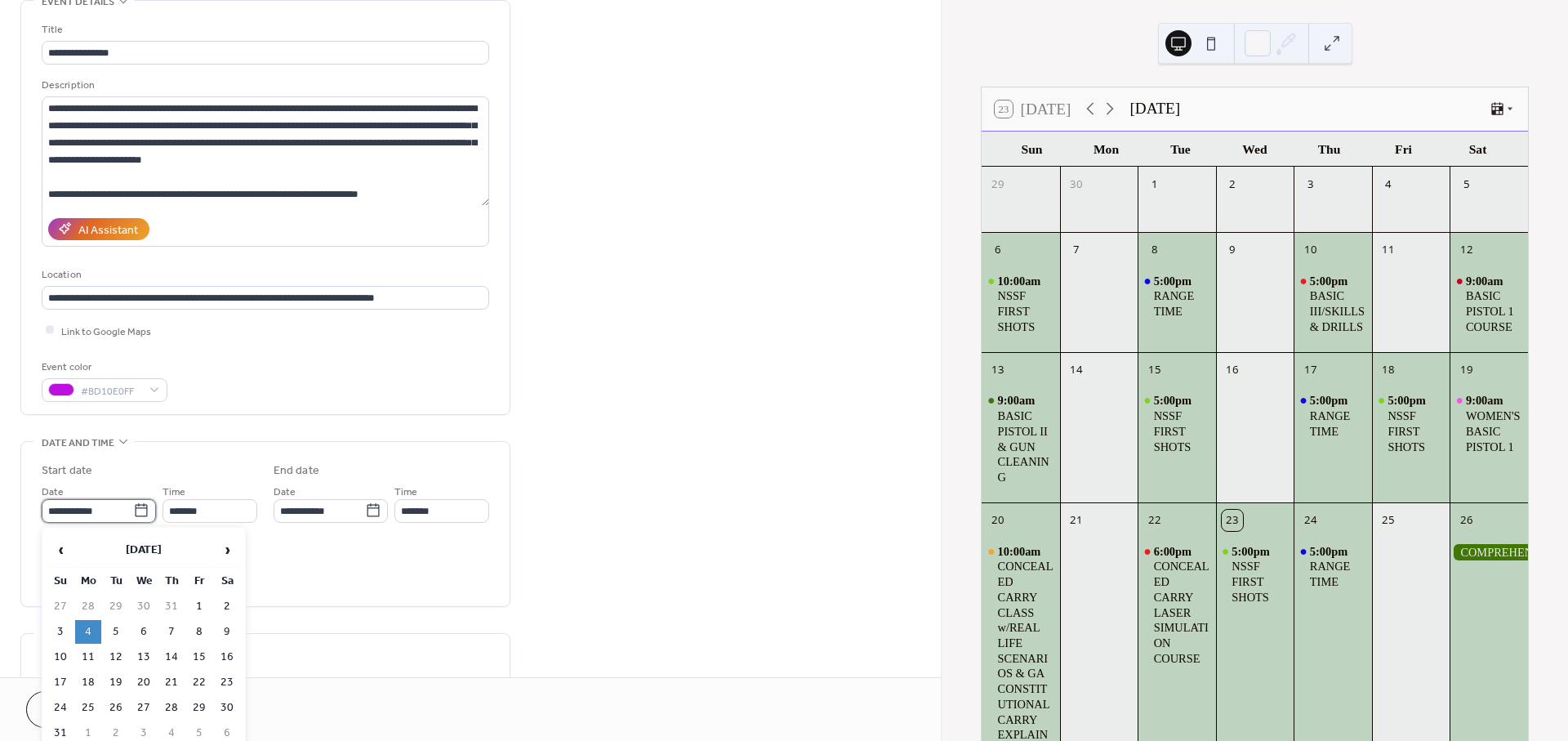 click on "**********" at bounding box center (87, 511) 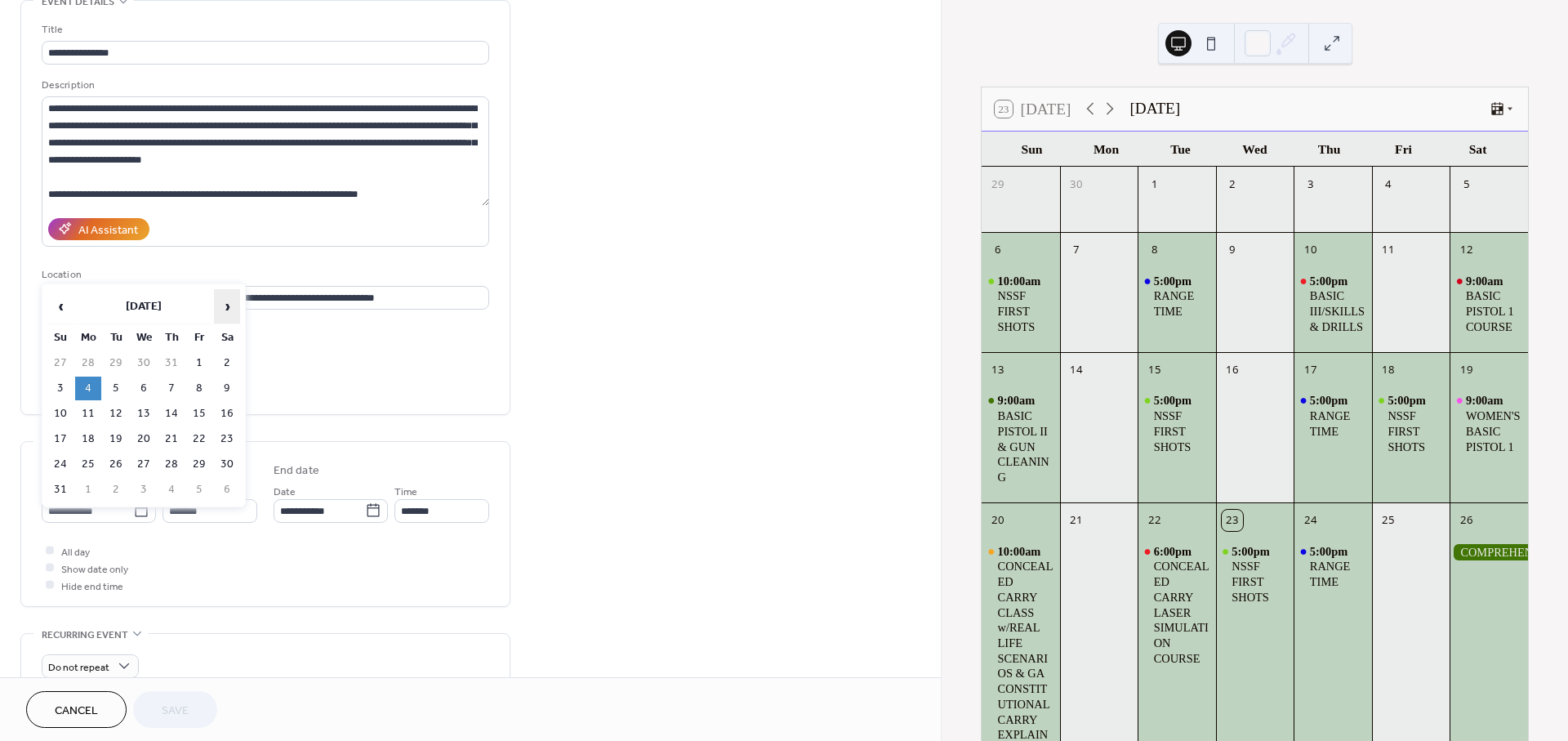 click on "›" at bounding box center (227, 306) 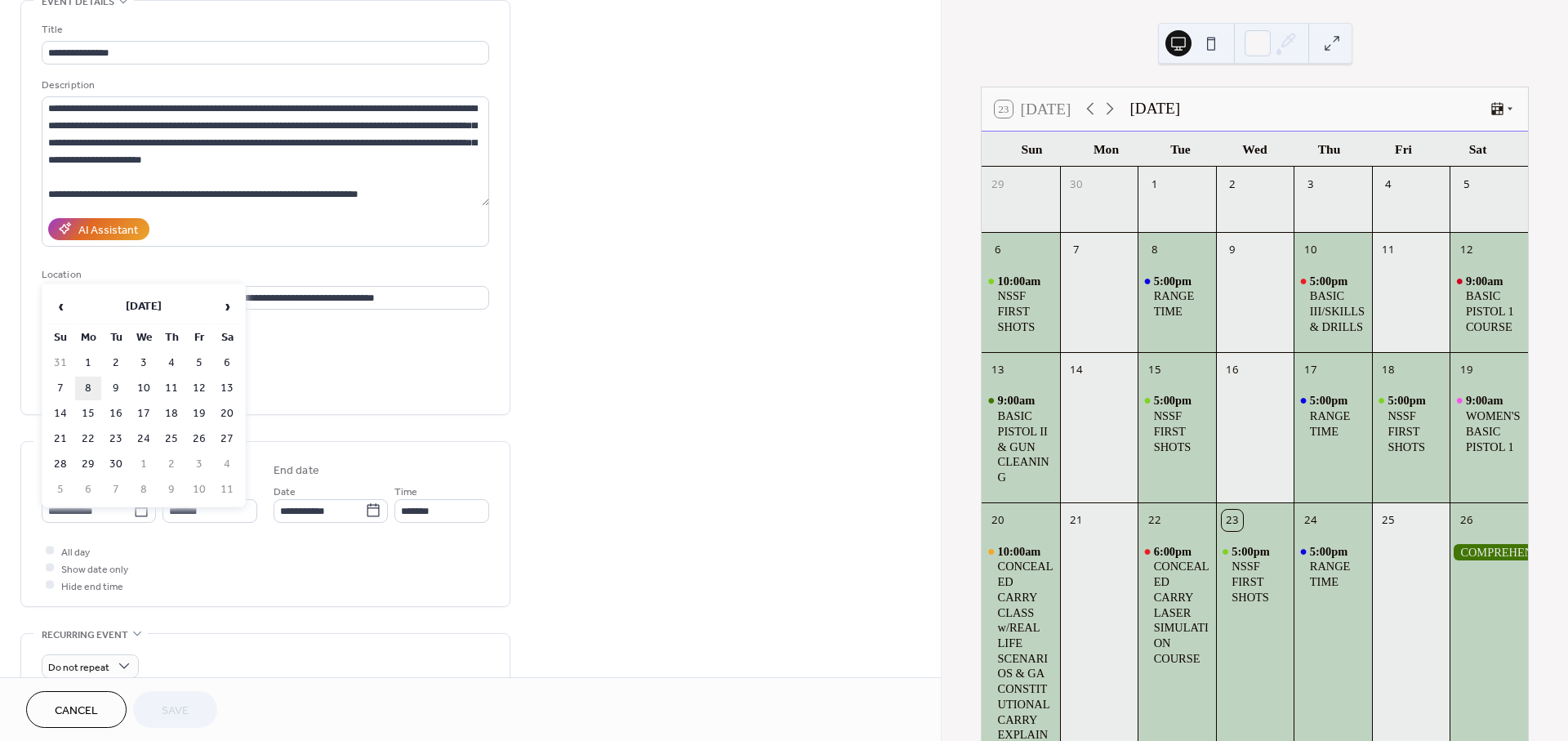 click on "8" at bounding box center (88, 388) 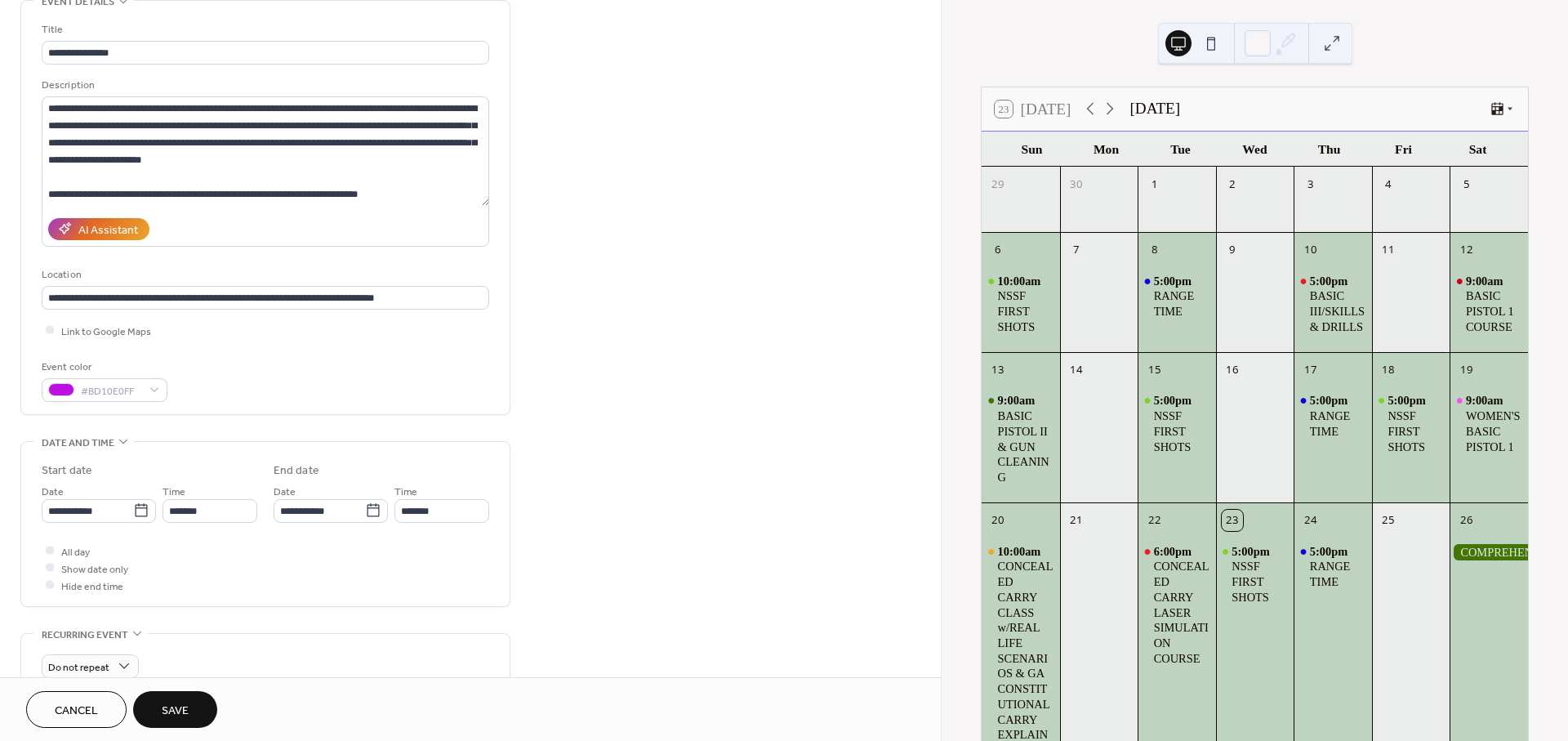 click on "Save" at bounding box center [175, 711] 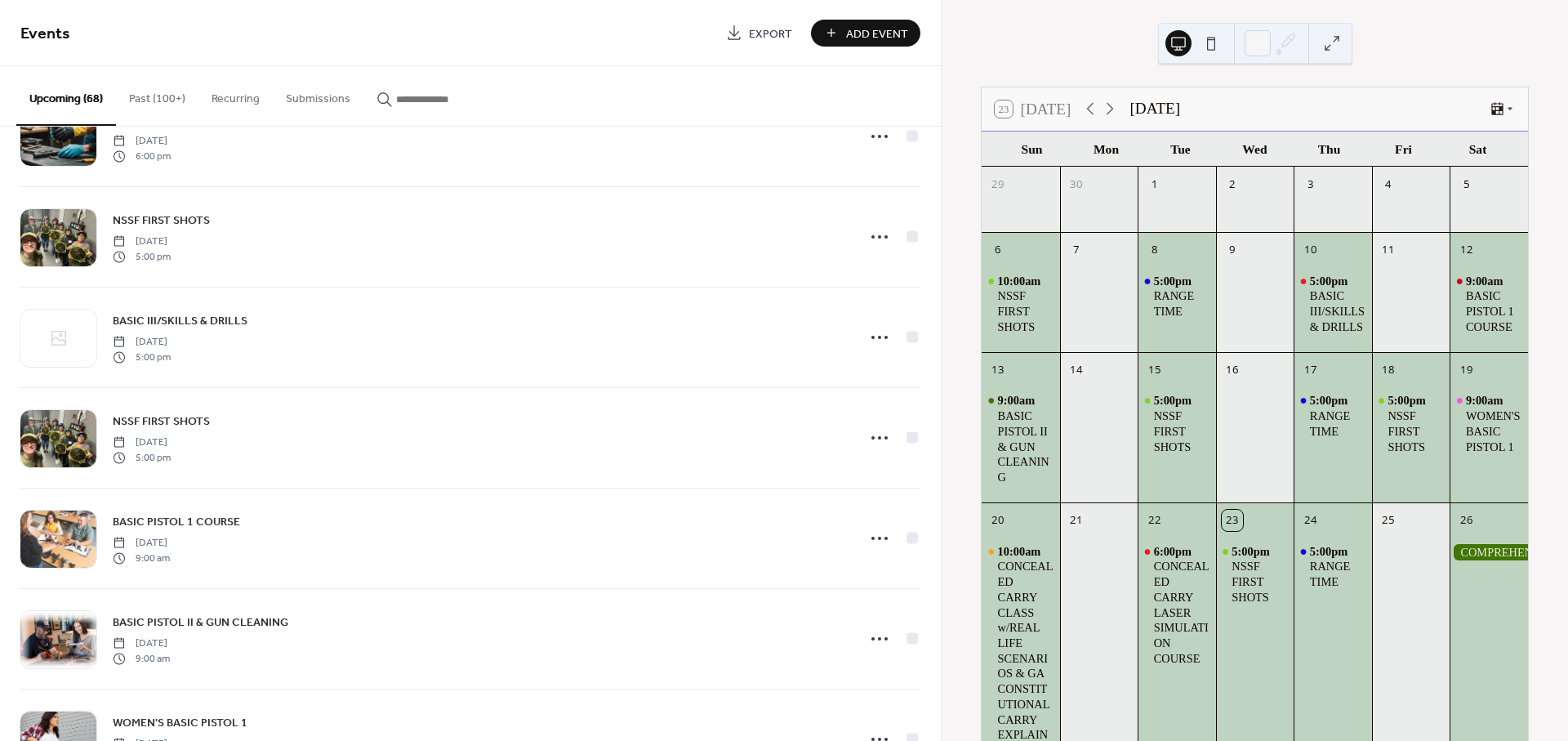 scroll, scrollTop: 725, scrollLeft: 0, axis: vertical 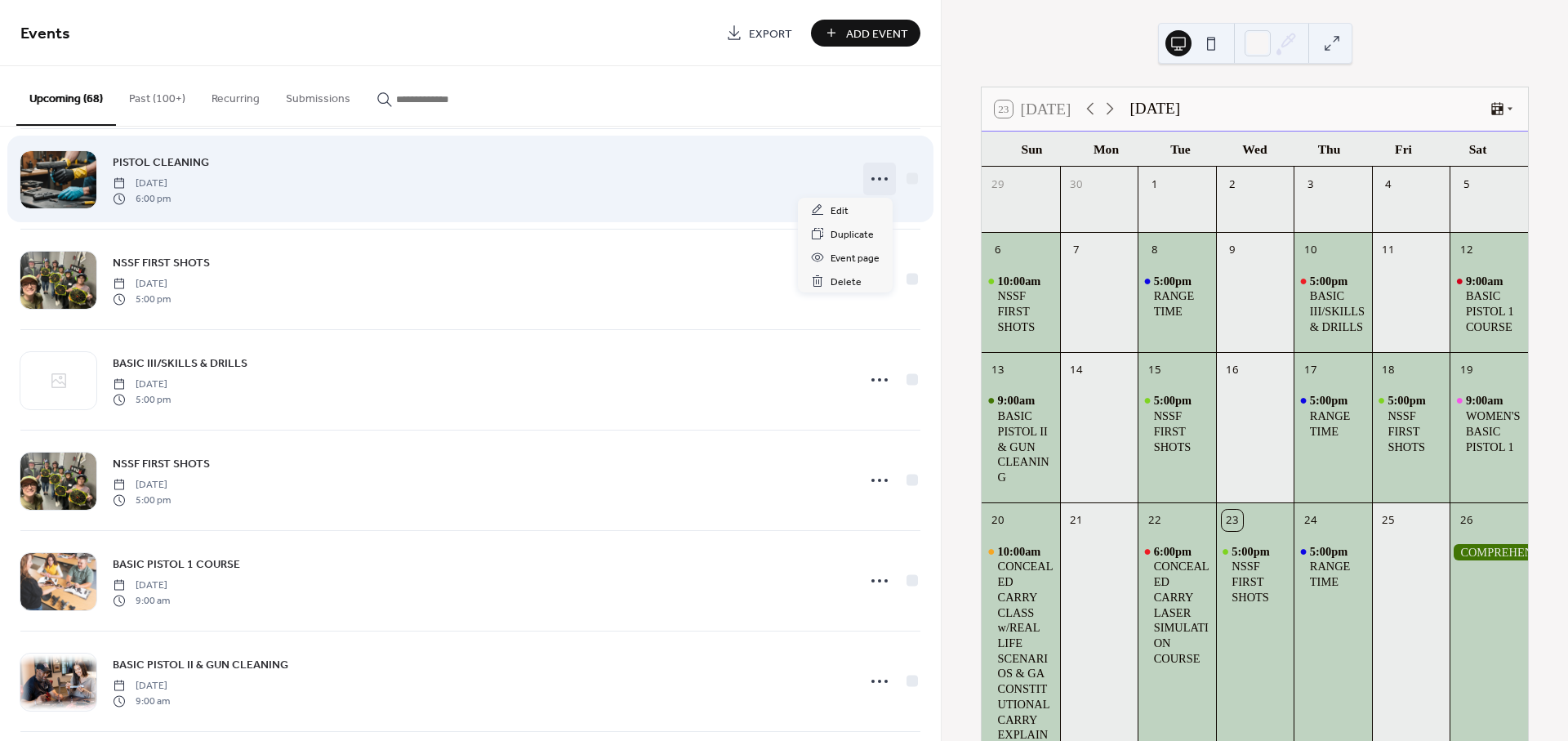 click 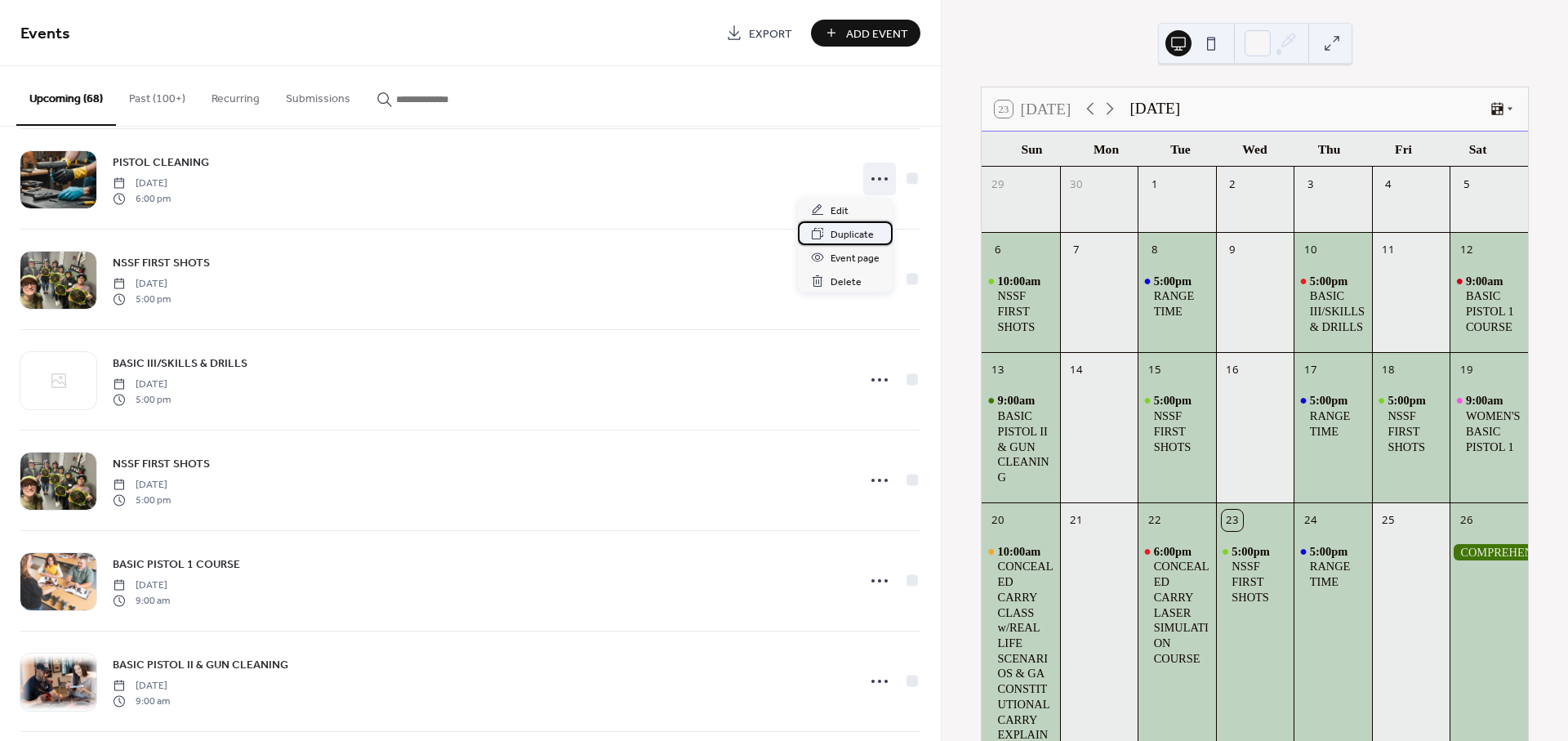click 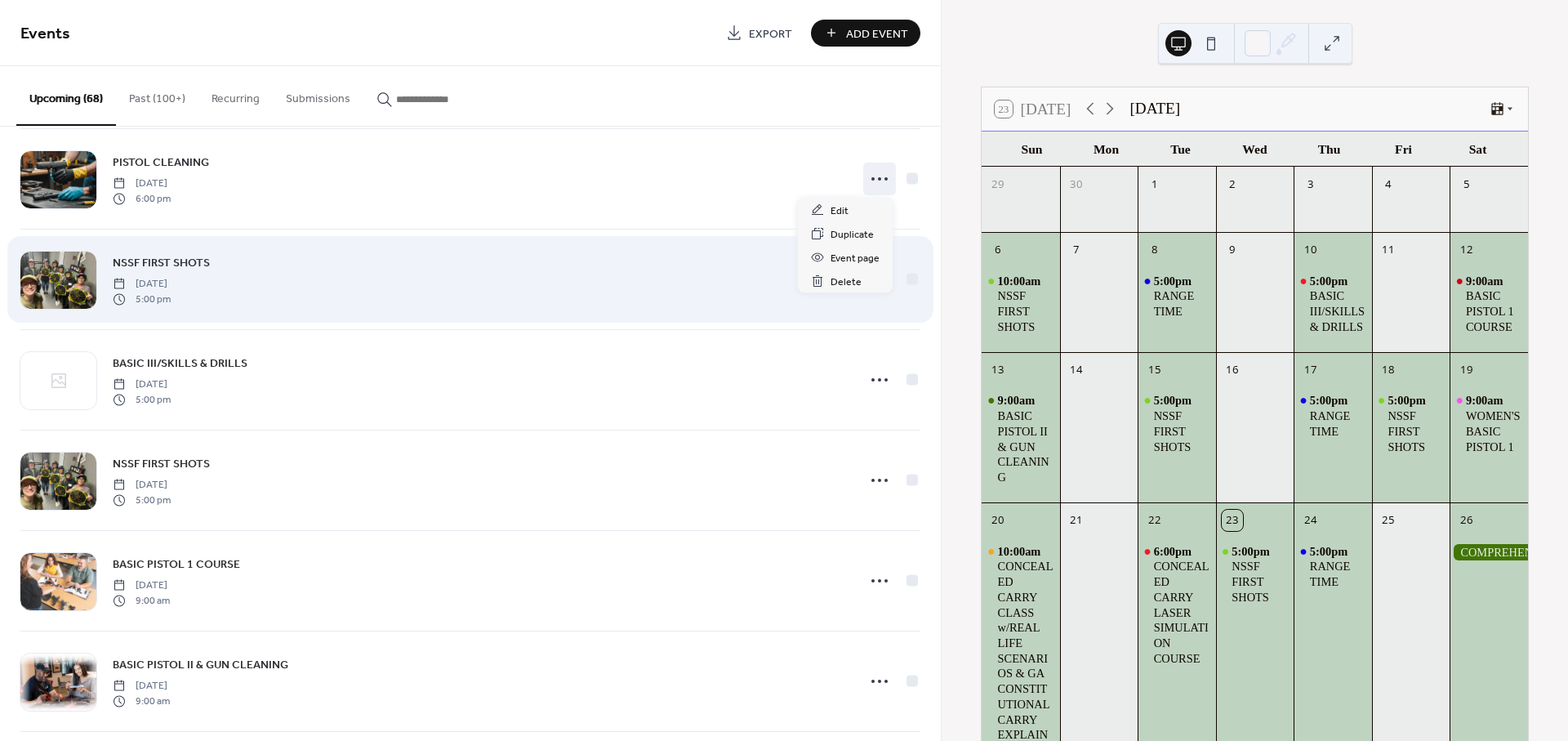 click on "NSSF FIRST SHOTS [DATE] 5:00 pm" at bounding box center (470, 279) 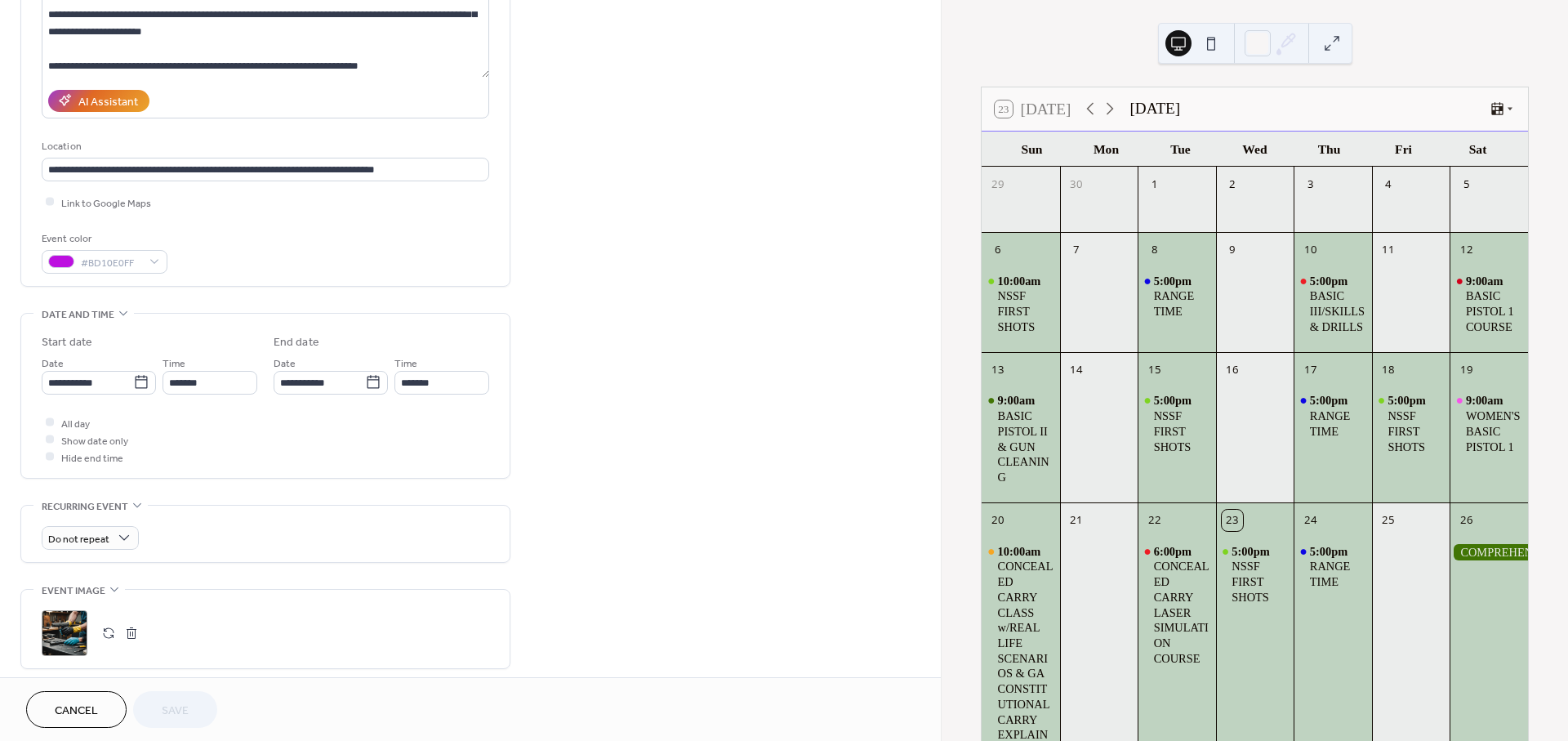 scroll, scrollTop: 363, scrollLeft: 0, axis: vertical 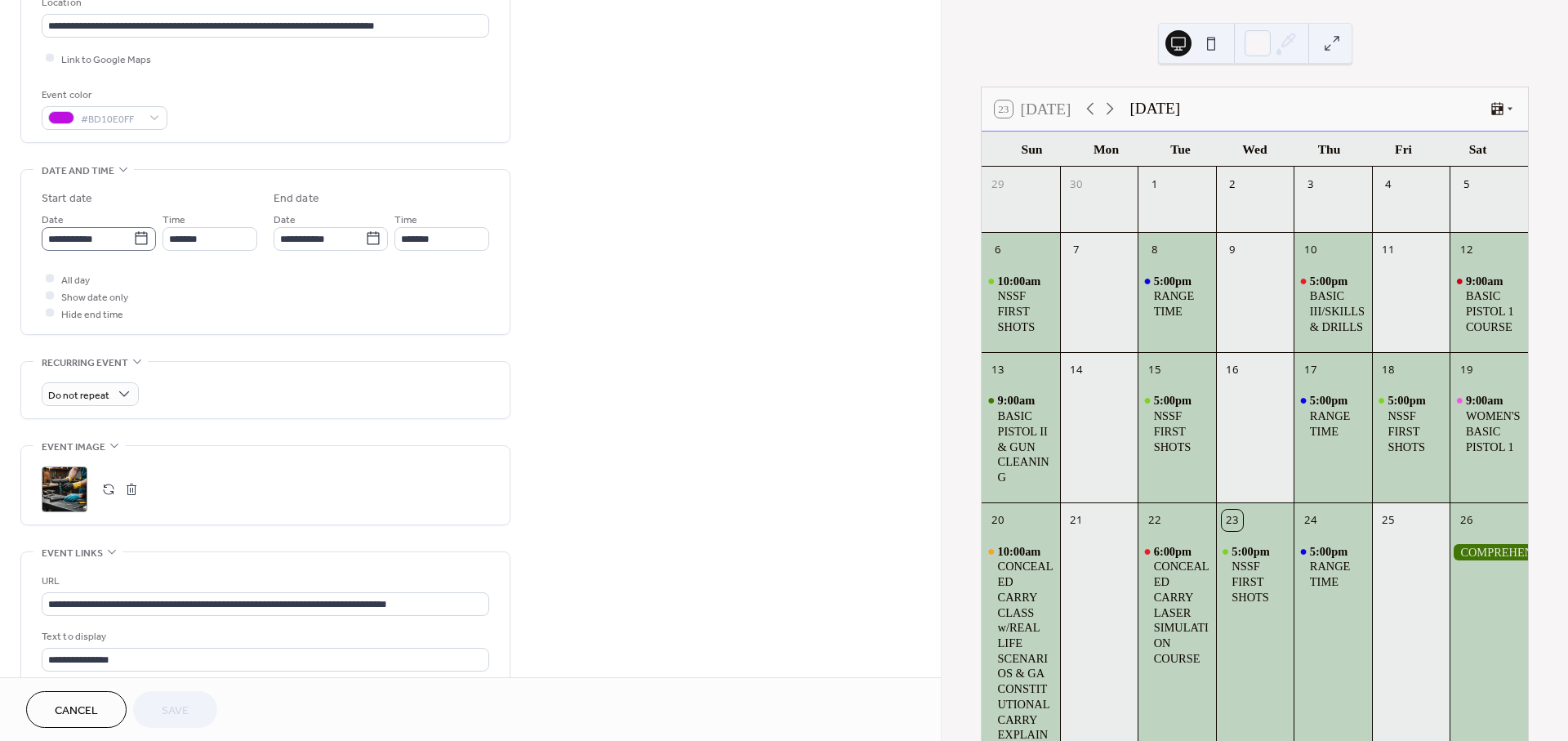 click 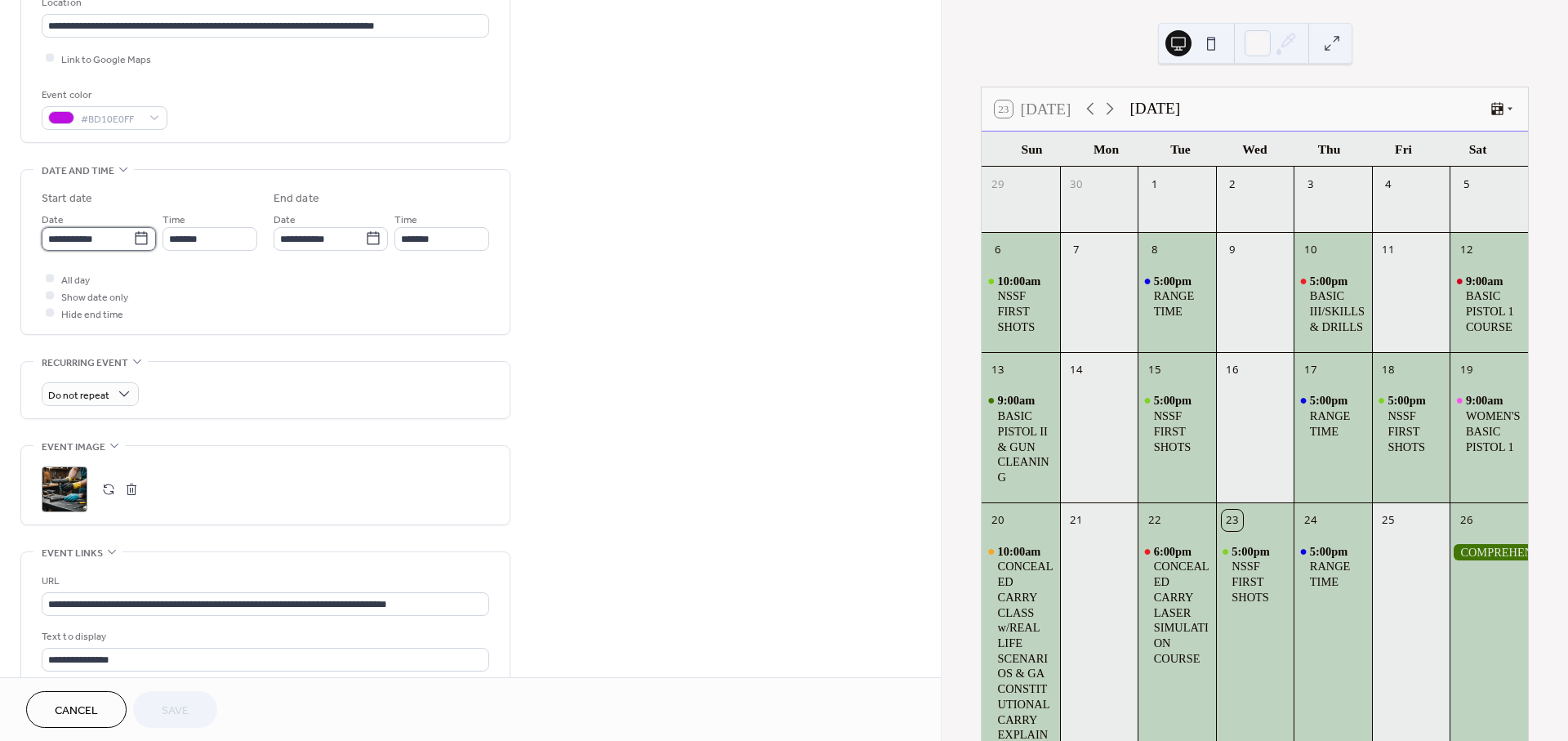 click on "**********" at bounding box center (87, 239) 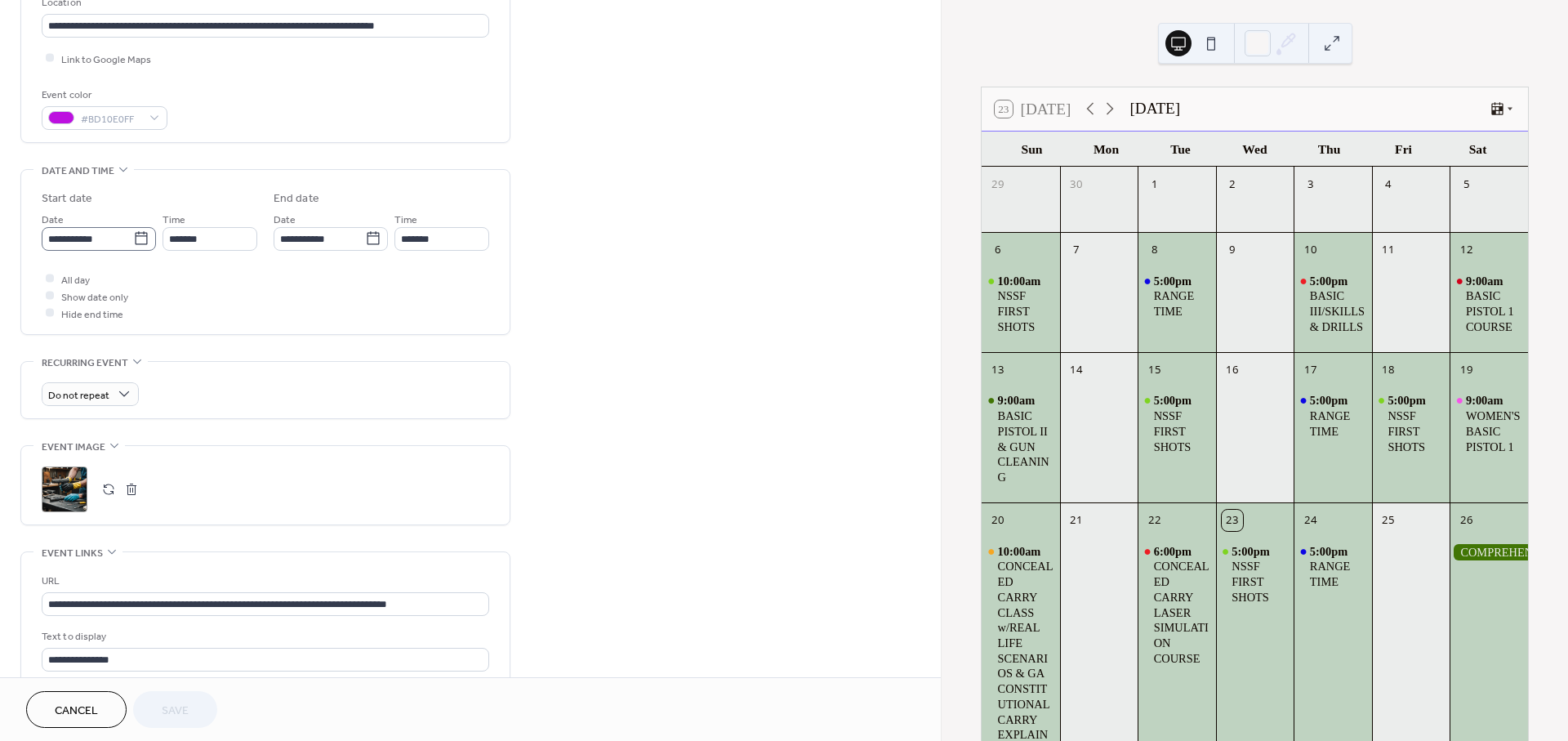 click 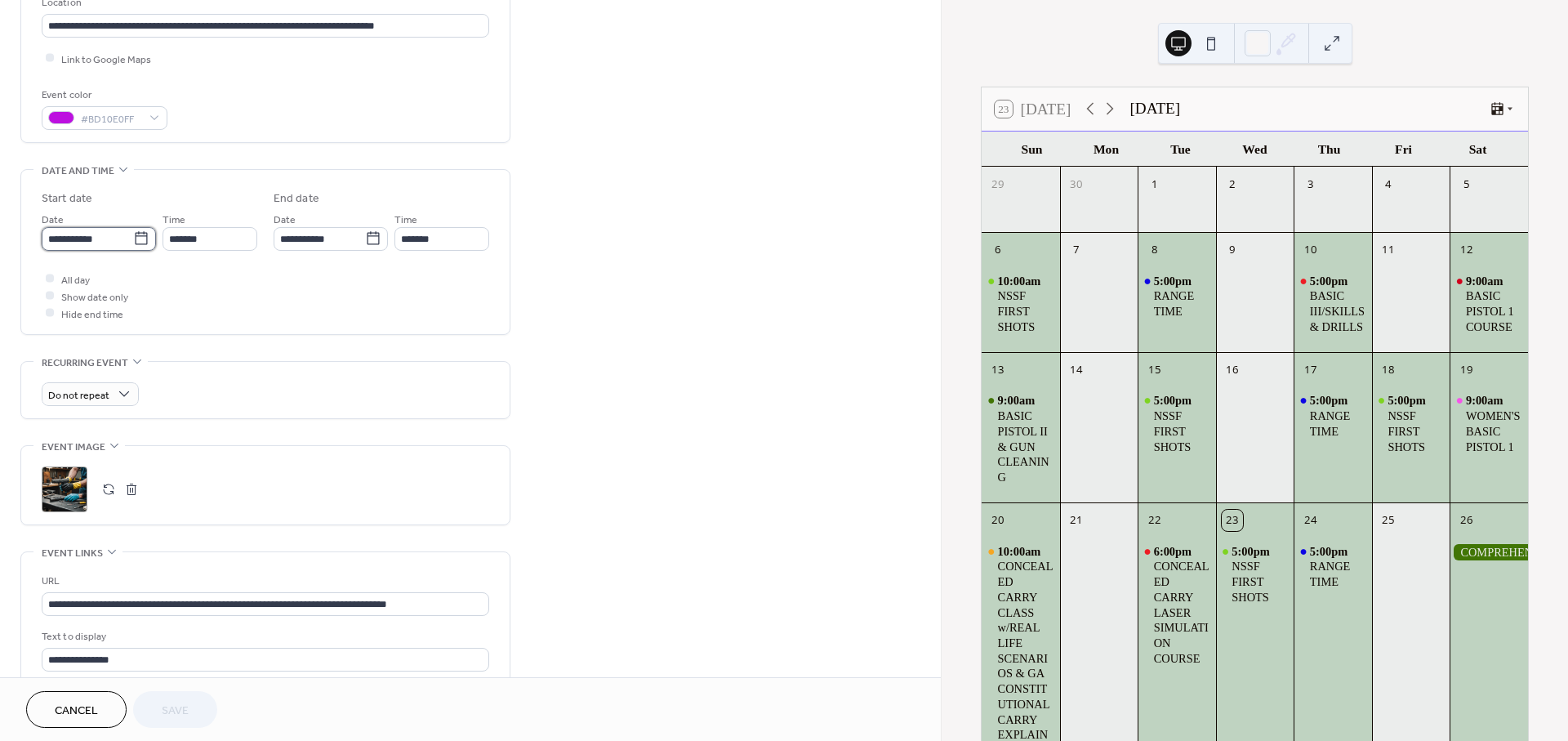 click on "**********" at bounding box center (87, 239) 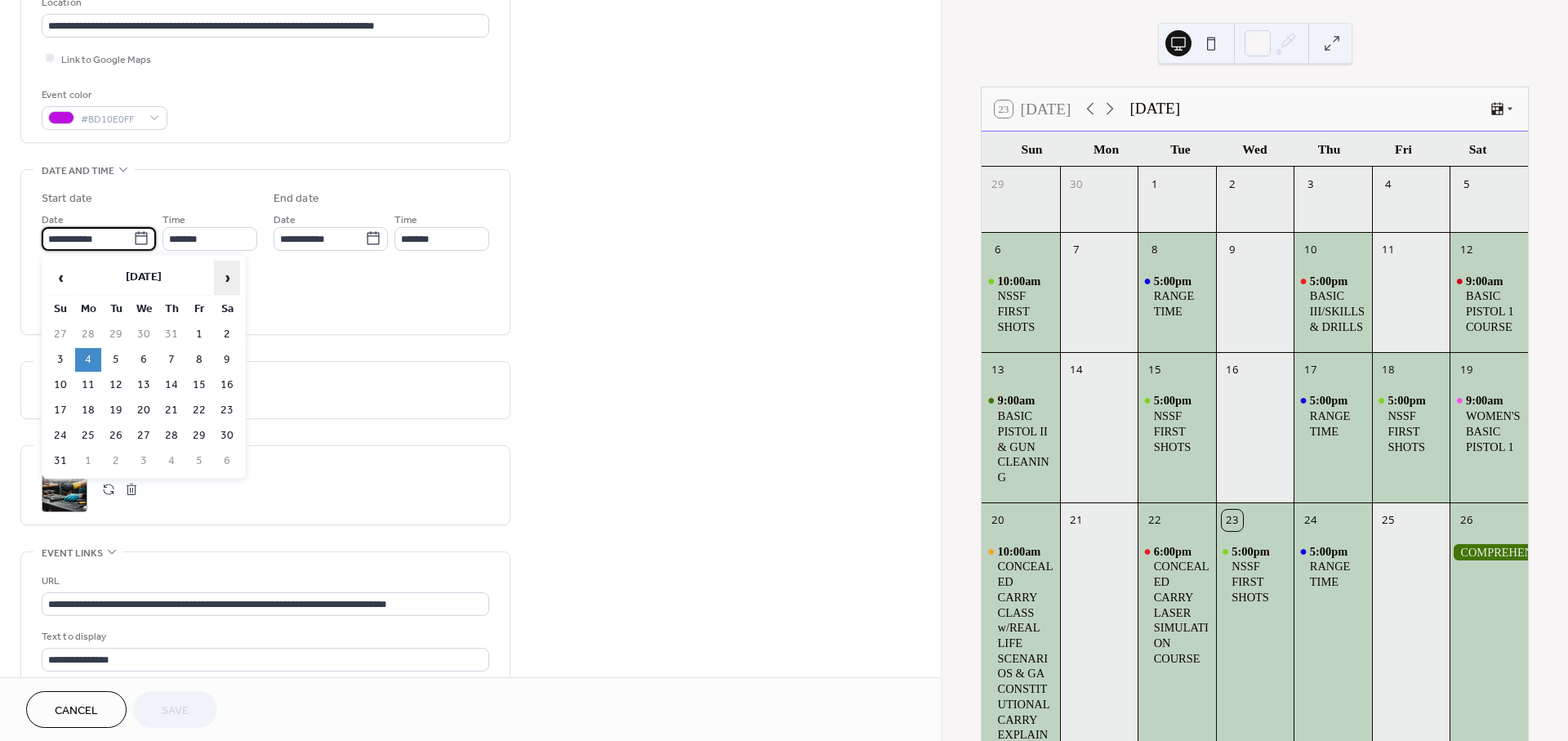 click on "›" at bounding box center [227, 278] 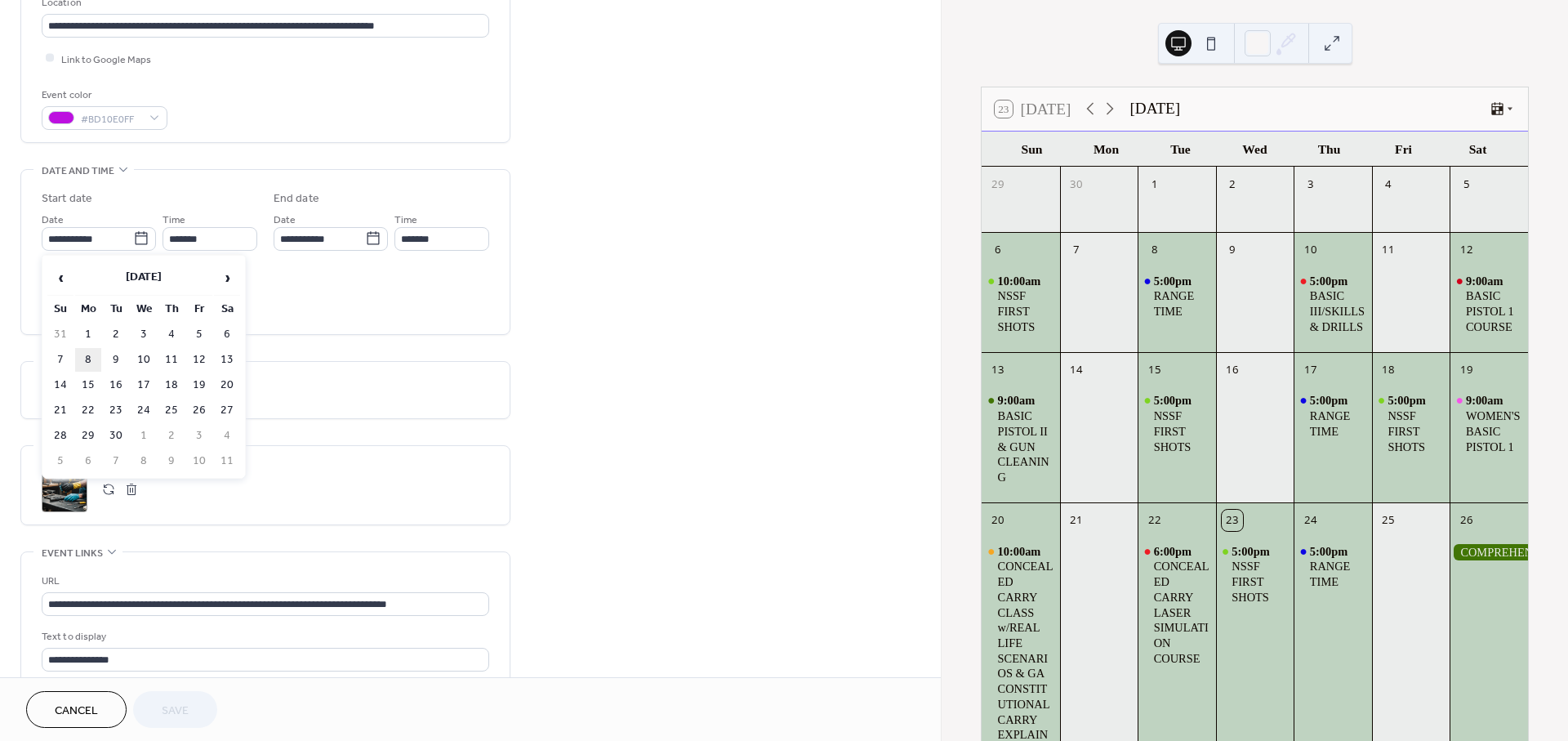 click on "8" at bounding box center (88, 359) 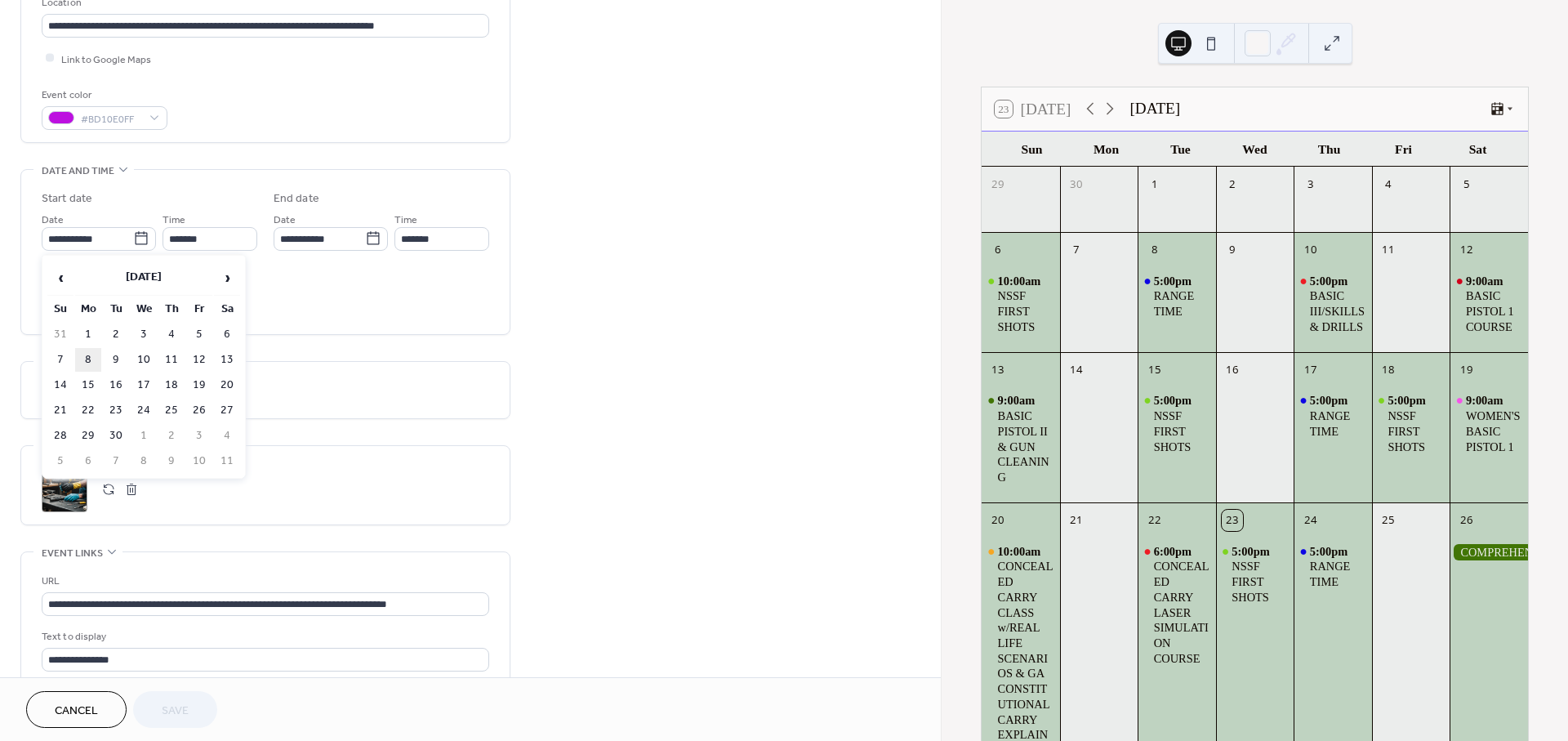 type on "**********" 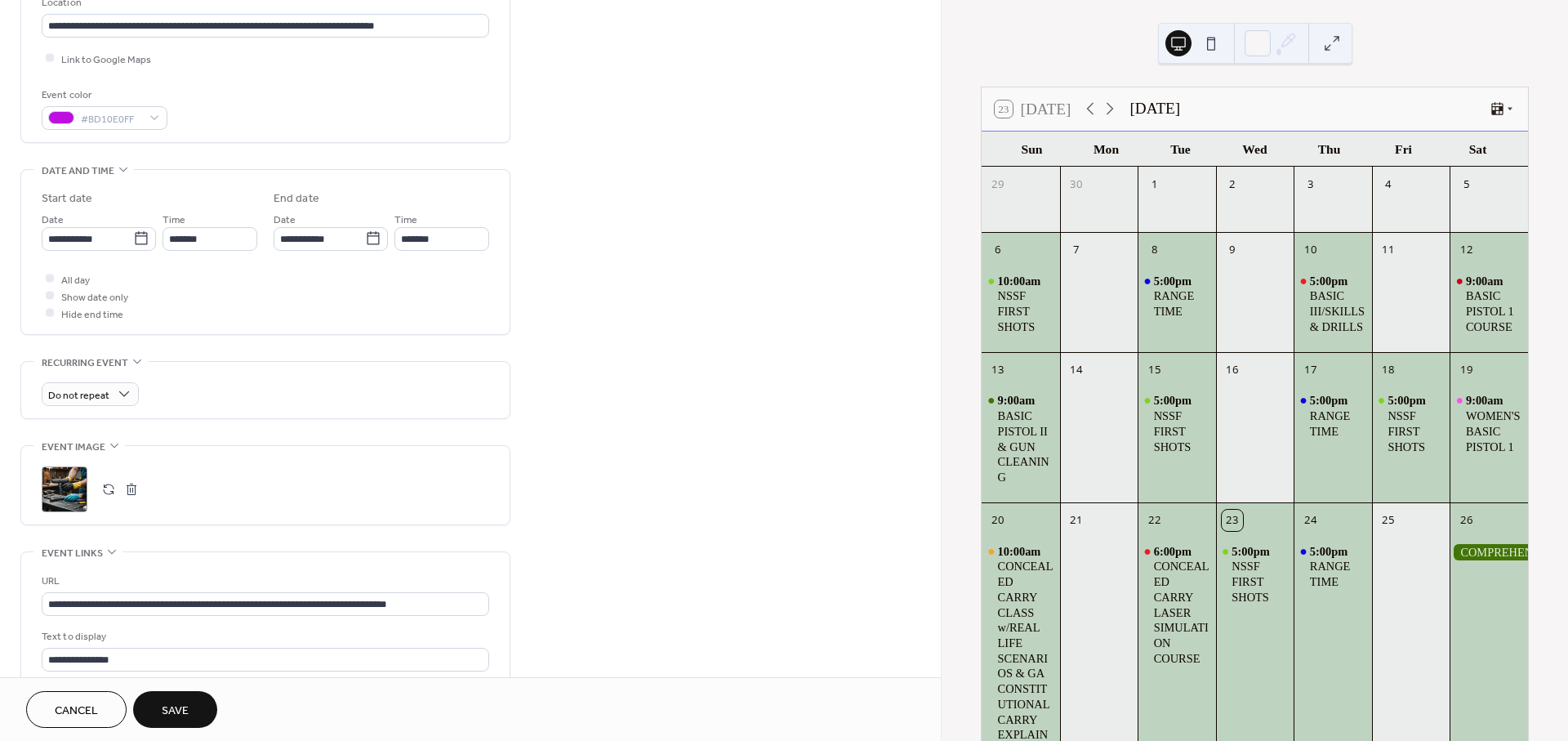 click on "Save" at bounding box center [175, 711] 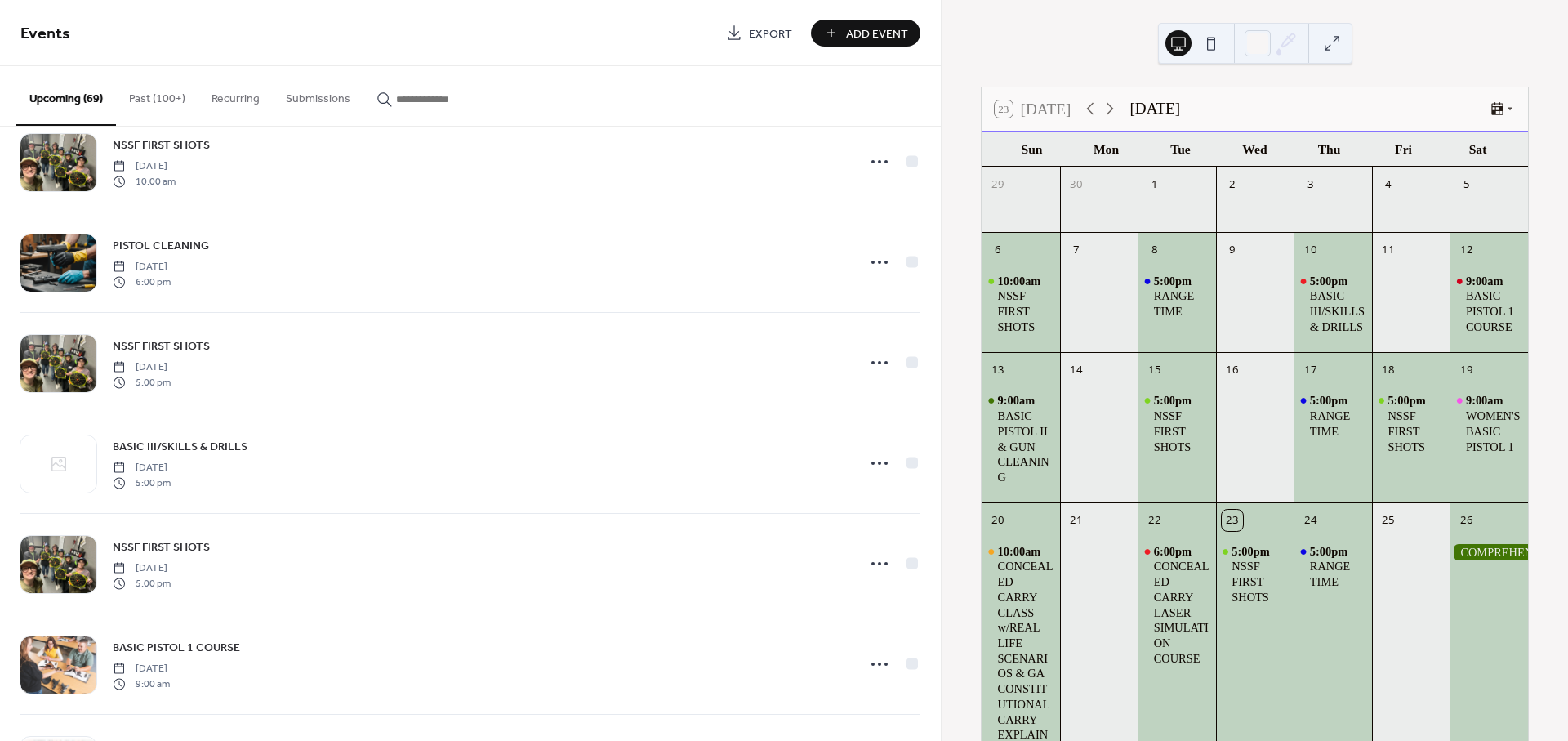 scroll, scrollTop: 725, scrollLeft: 0, axis: vertical 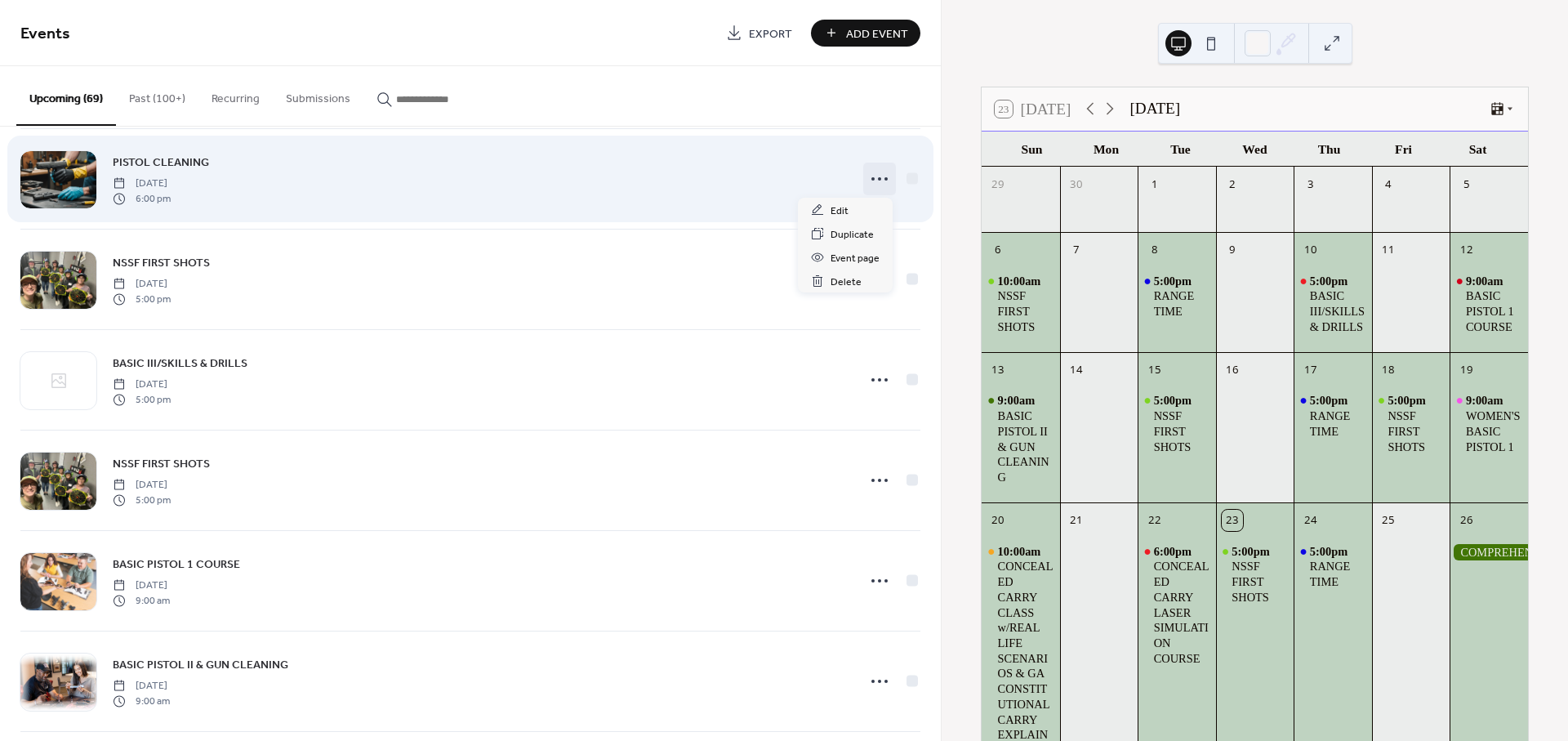click 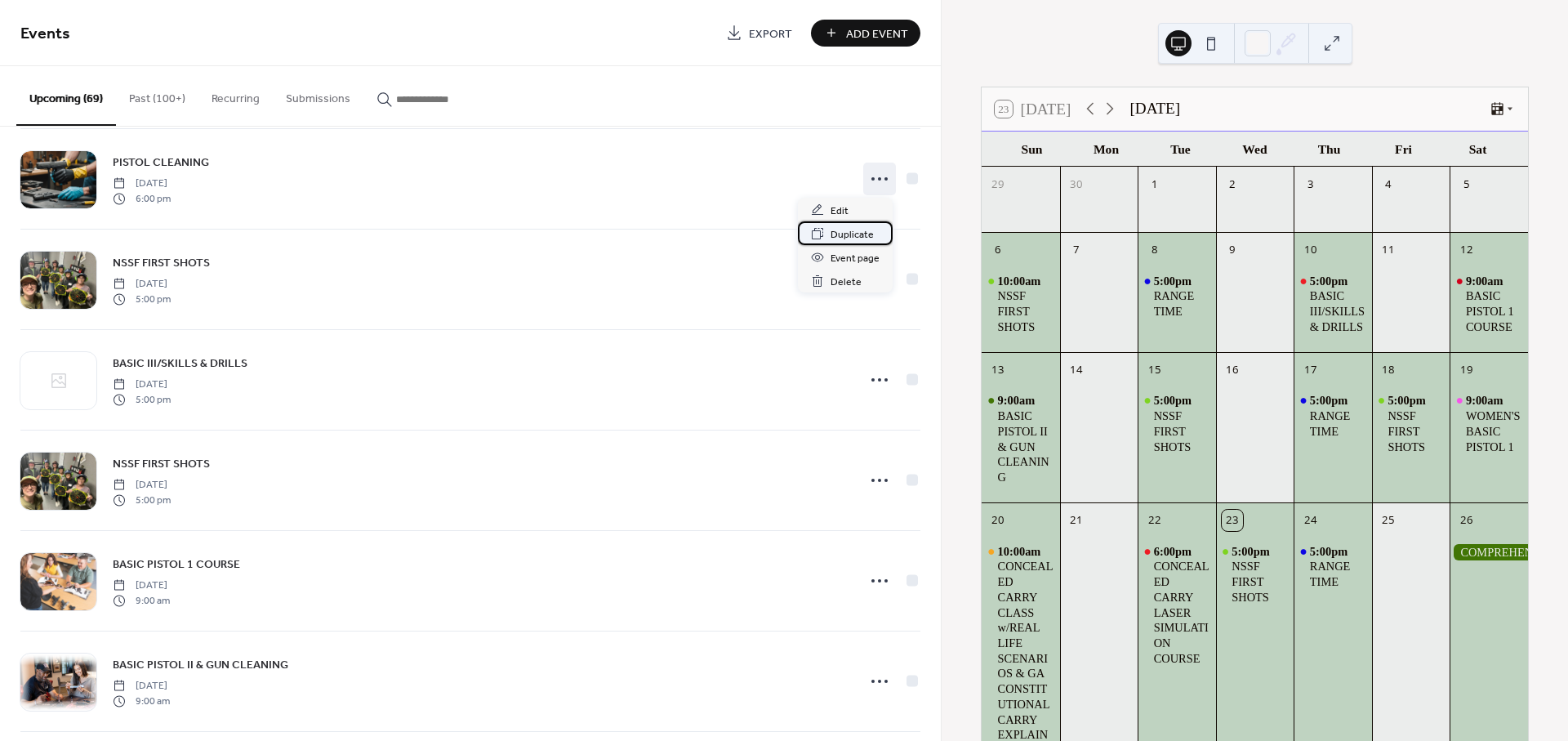 click 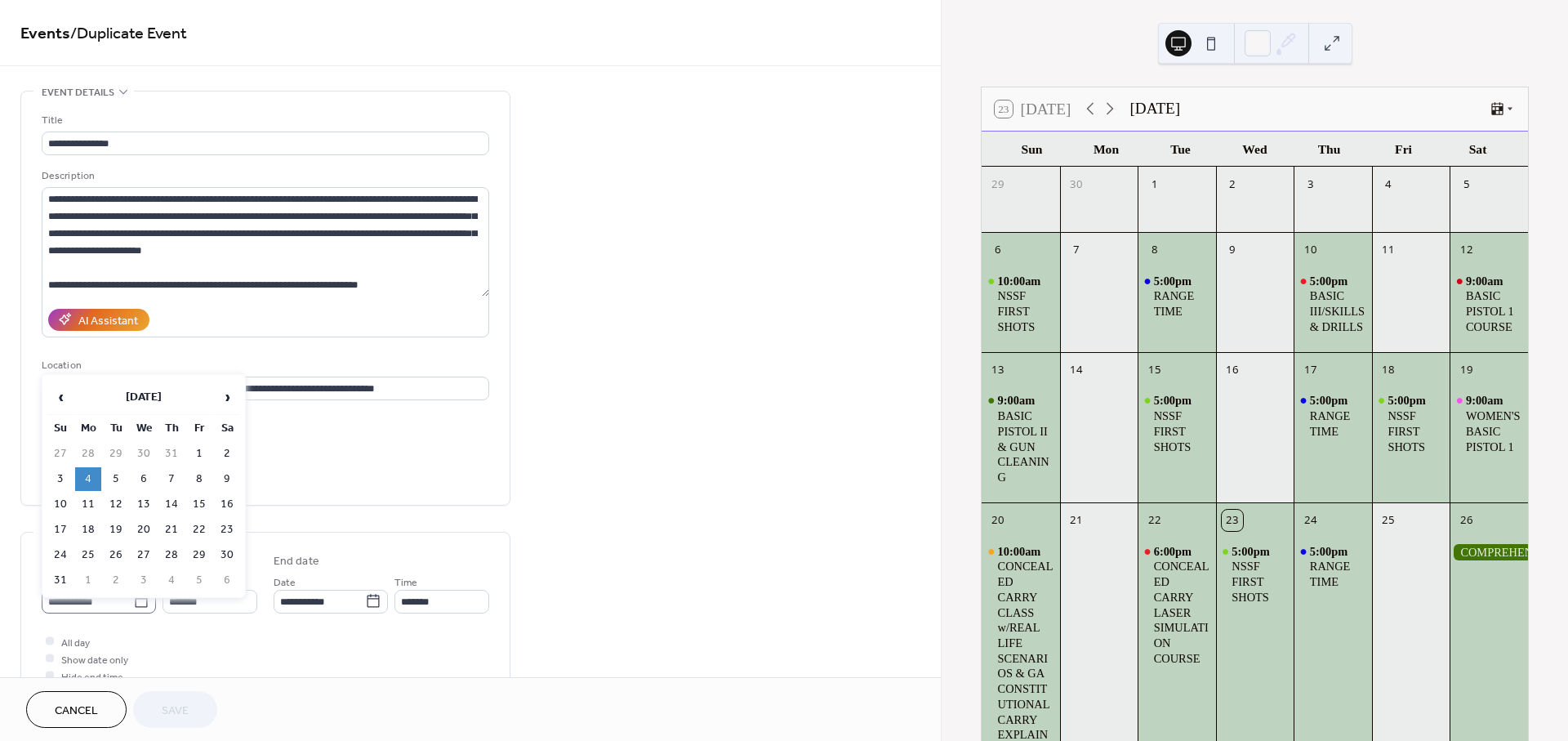 click 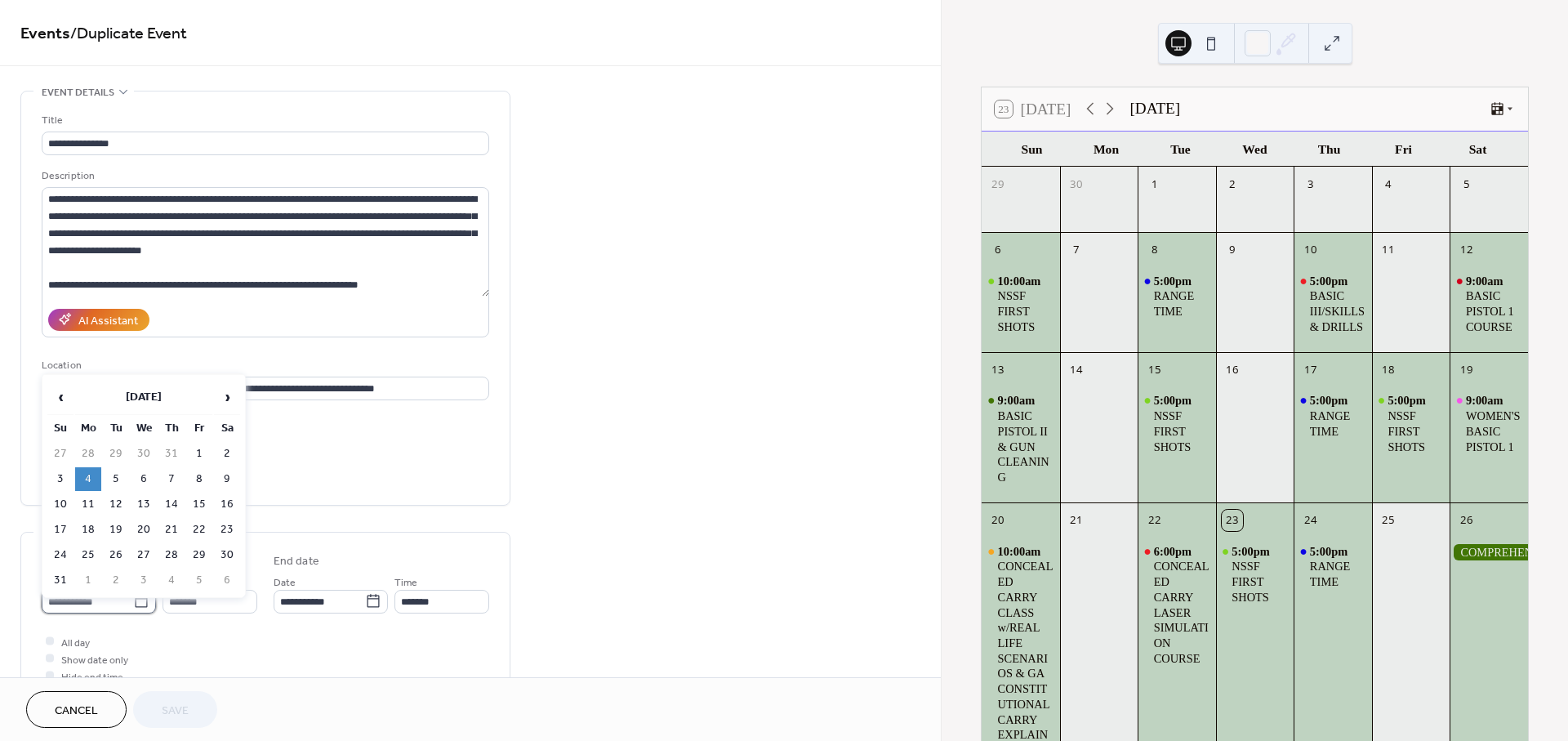 click on "**********" at bounding box center [87, 601] 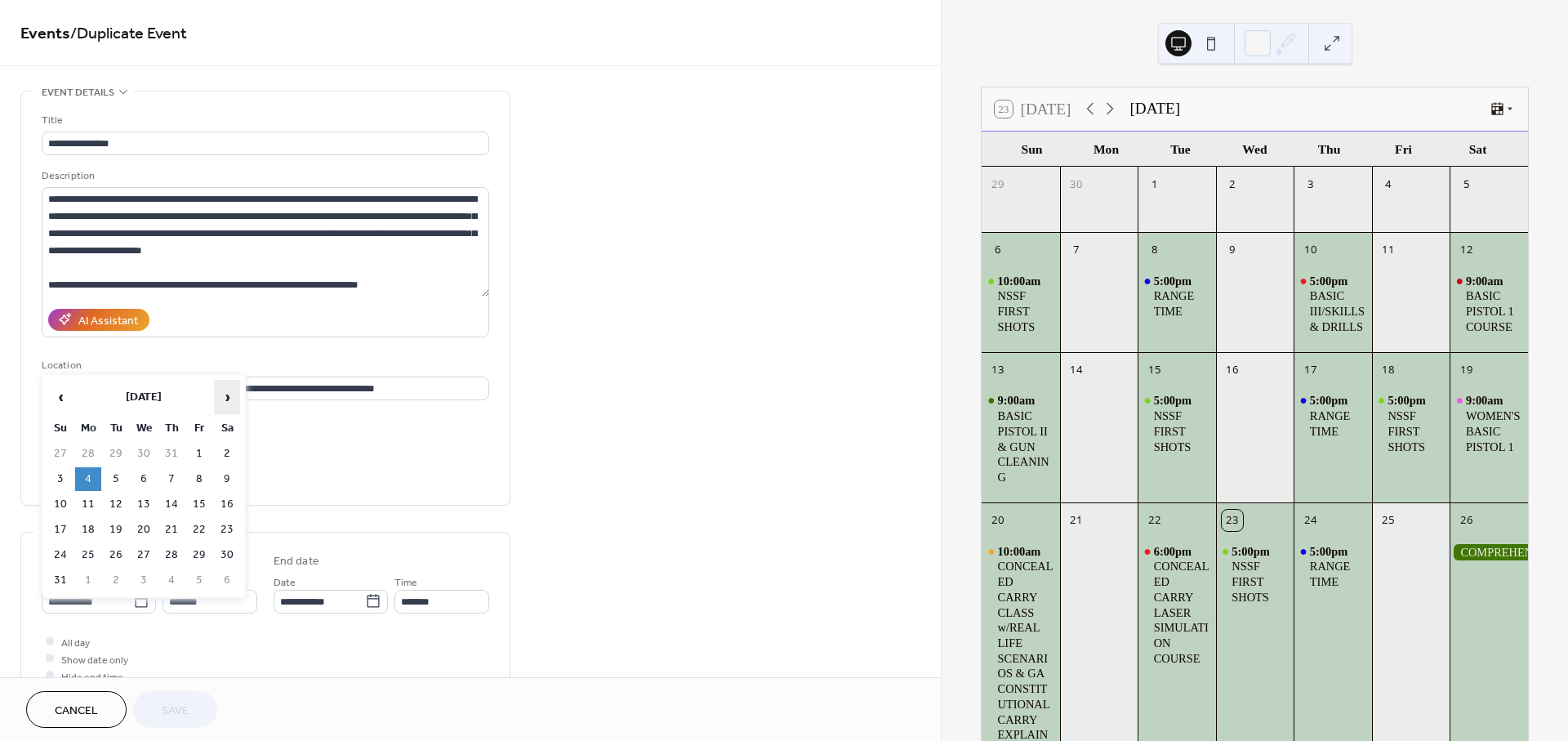 click on "›" at bounding box center [227, 397] 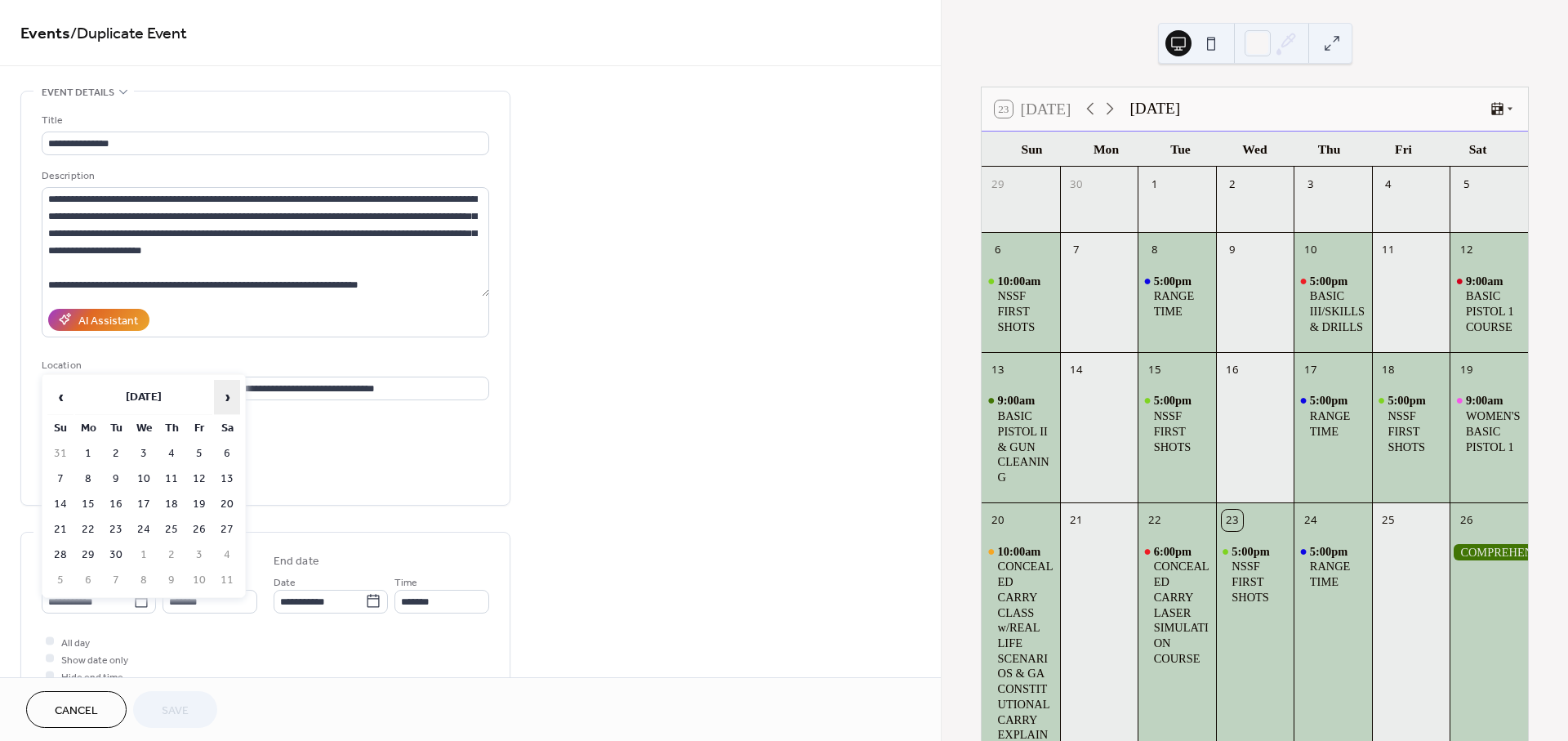 click on "›" at bounding box center [227, 397] 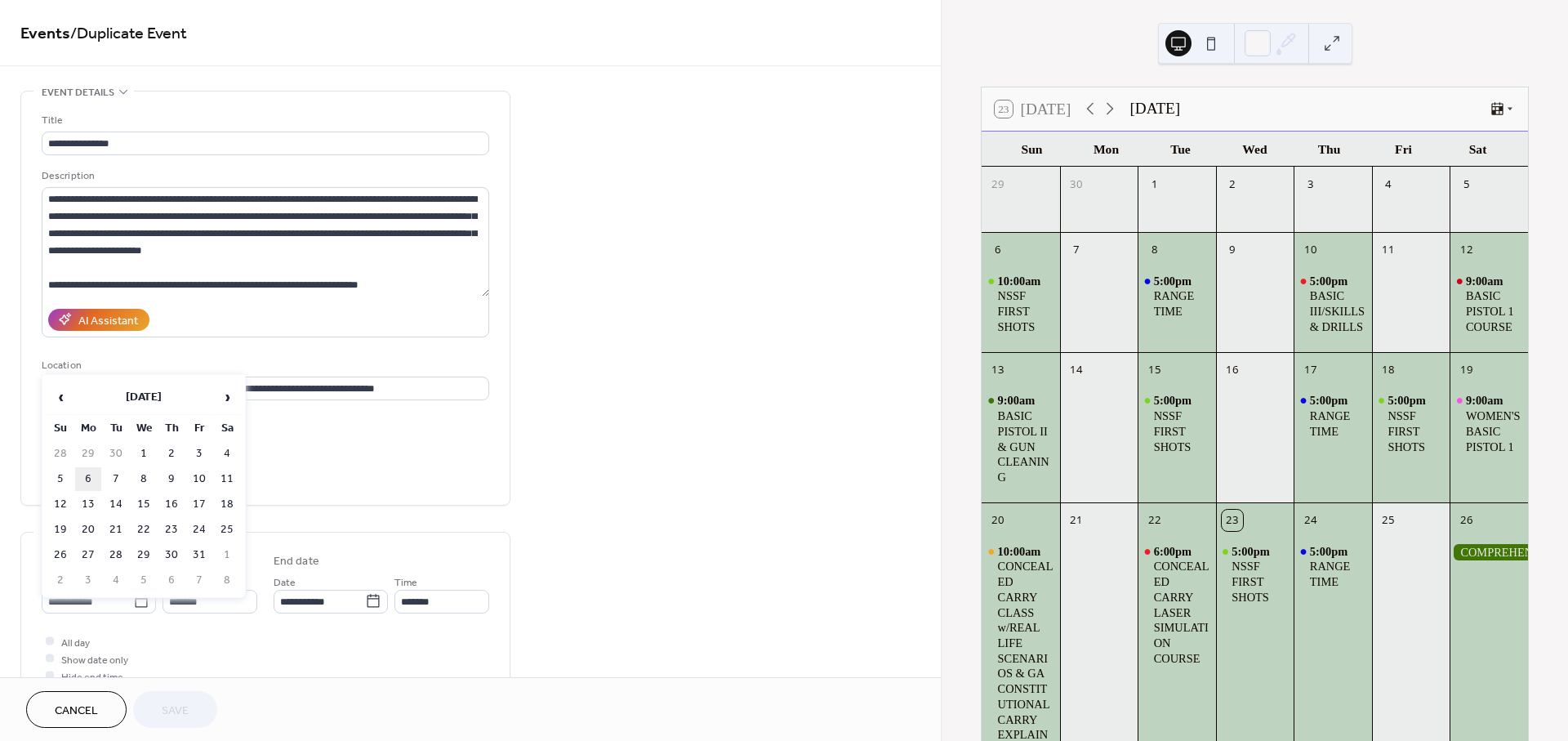 click on "6" at bounding box center (88, 479) 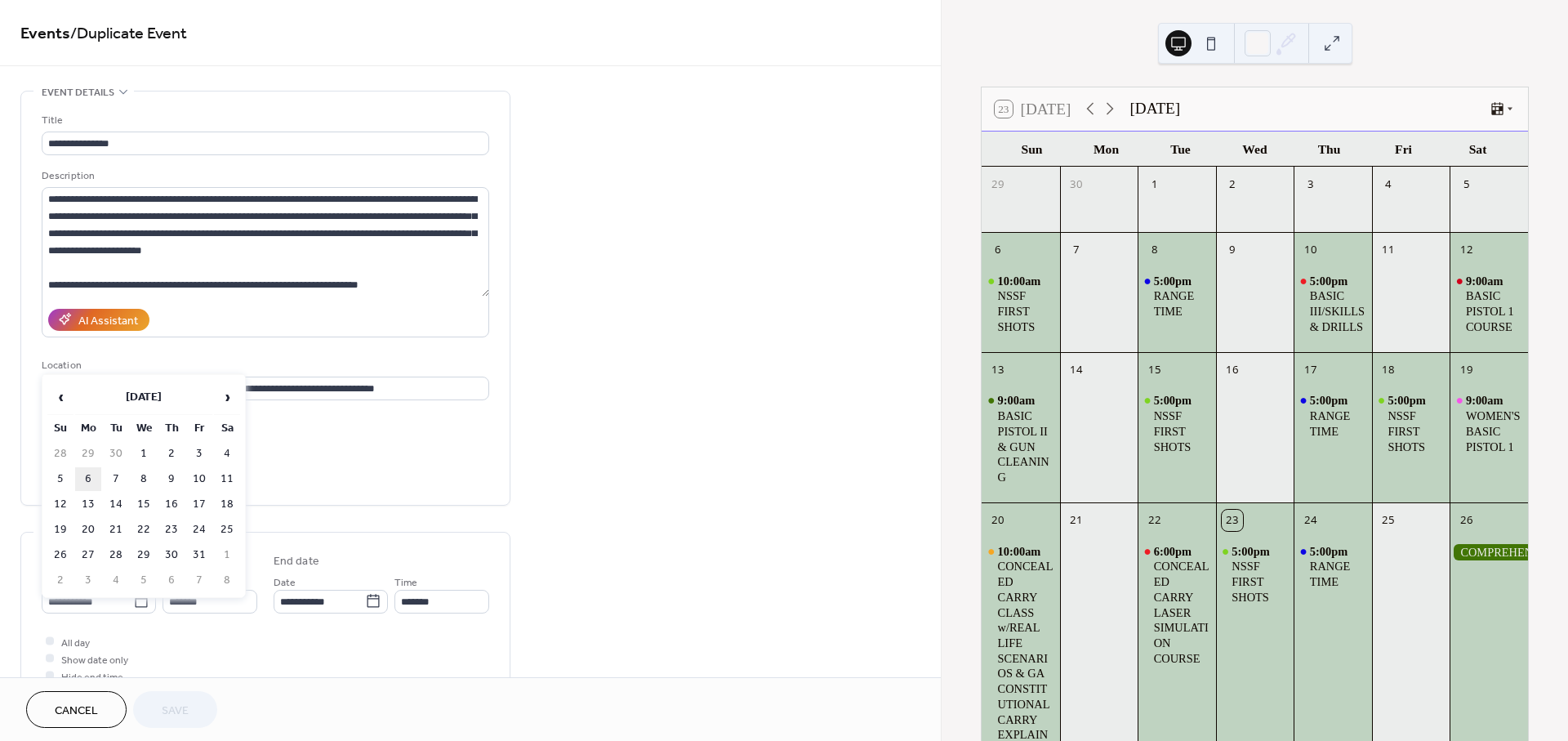 type on "**********" 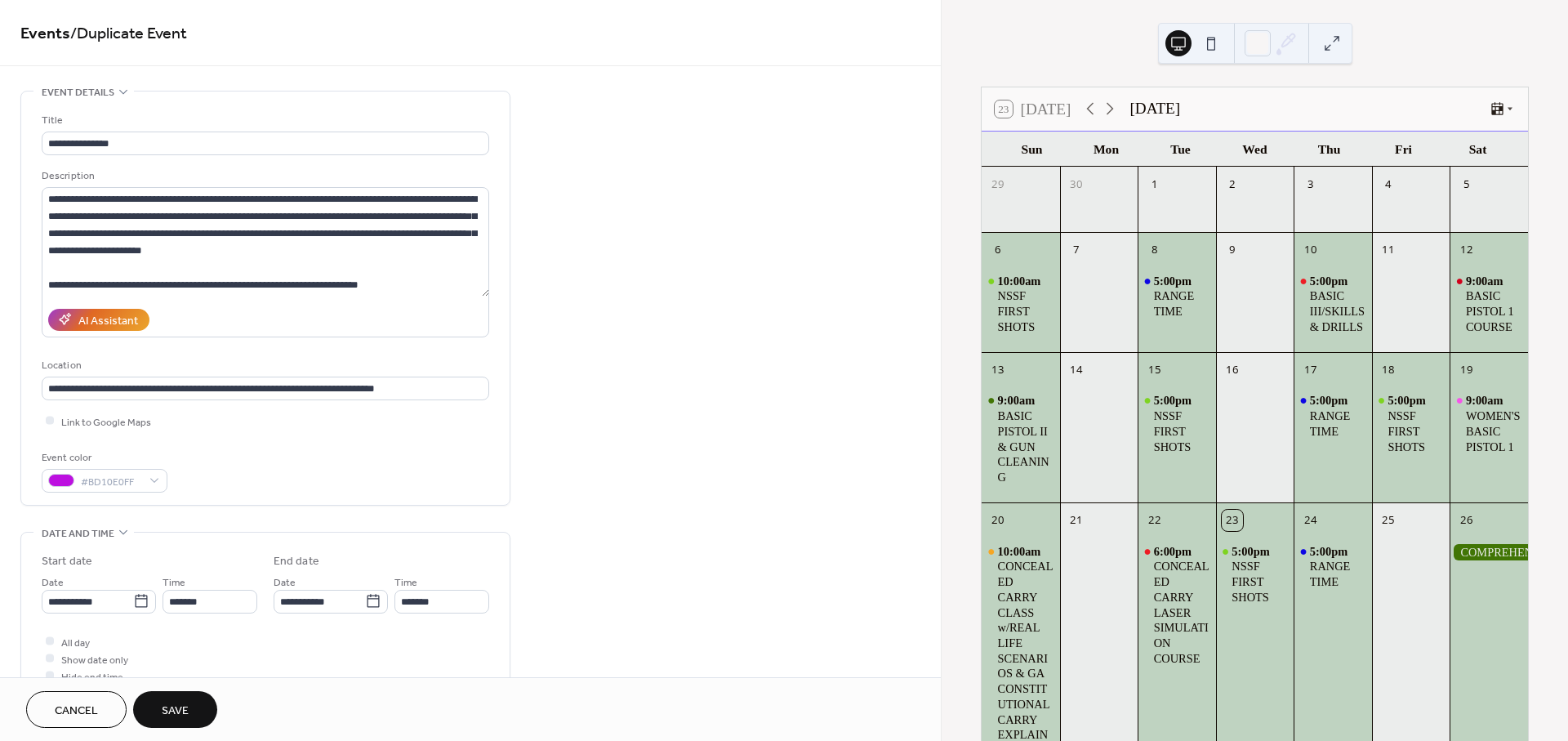 click on "Save" at bounding box center [175, 711] 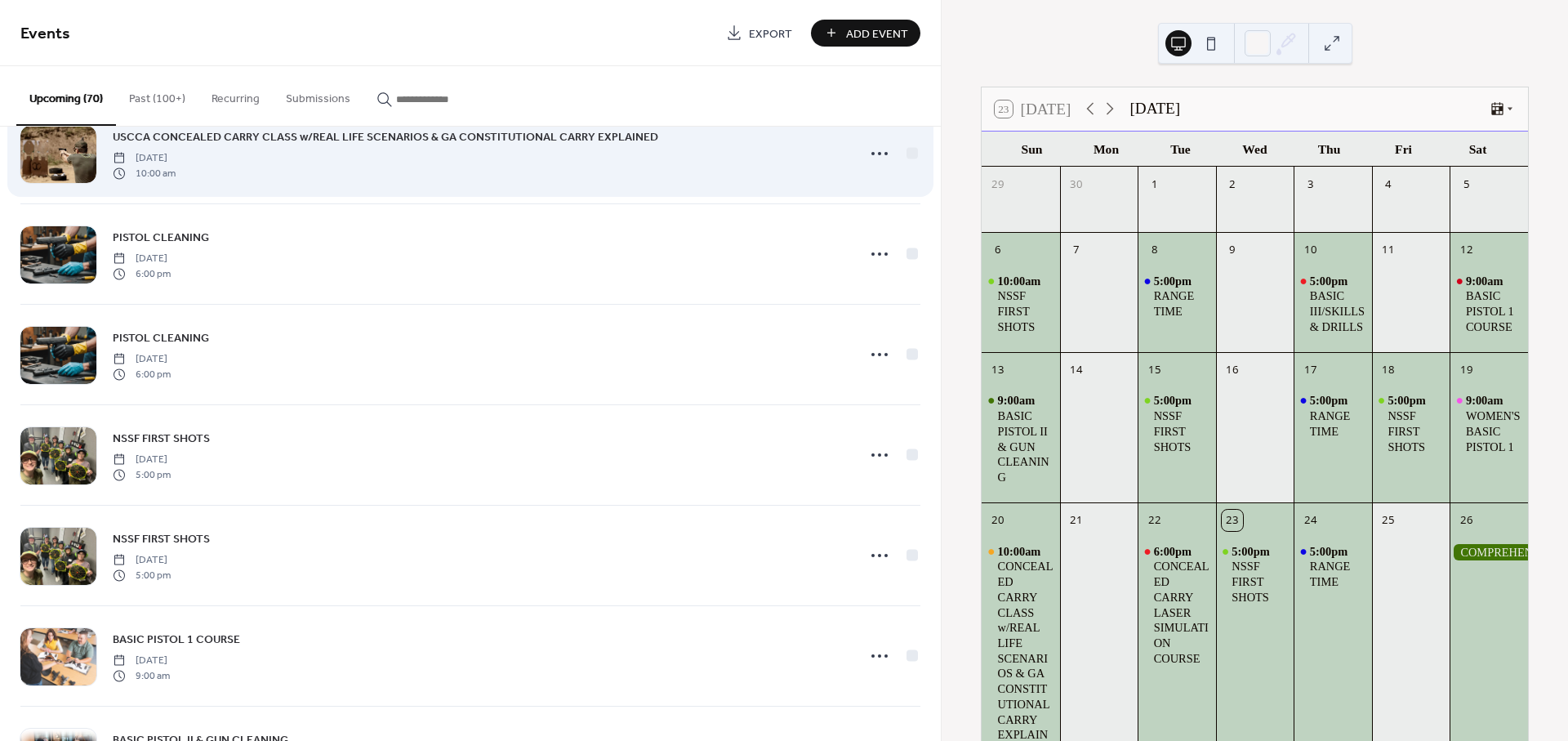 scroll, scrollTop: 2449, scrollLeft: 0, axis: vertical 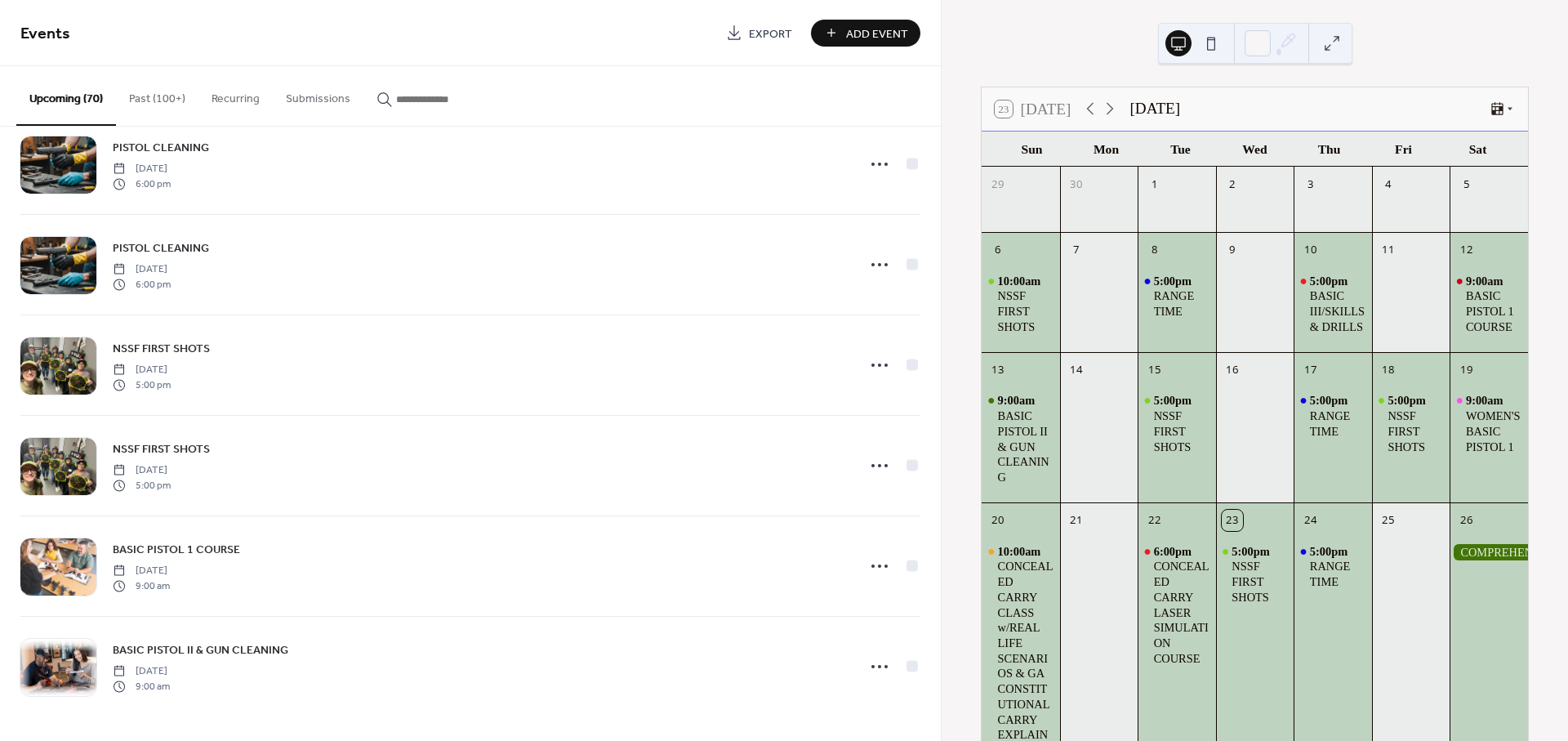 click on "BASIC PISTOL II & GUN CLEANING [DATE] 9:00 am" at bounding box center [470, 667] 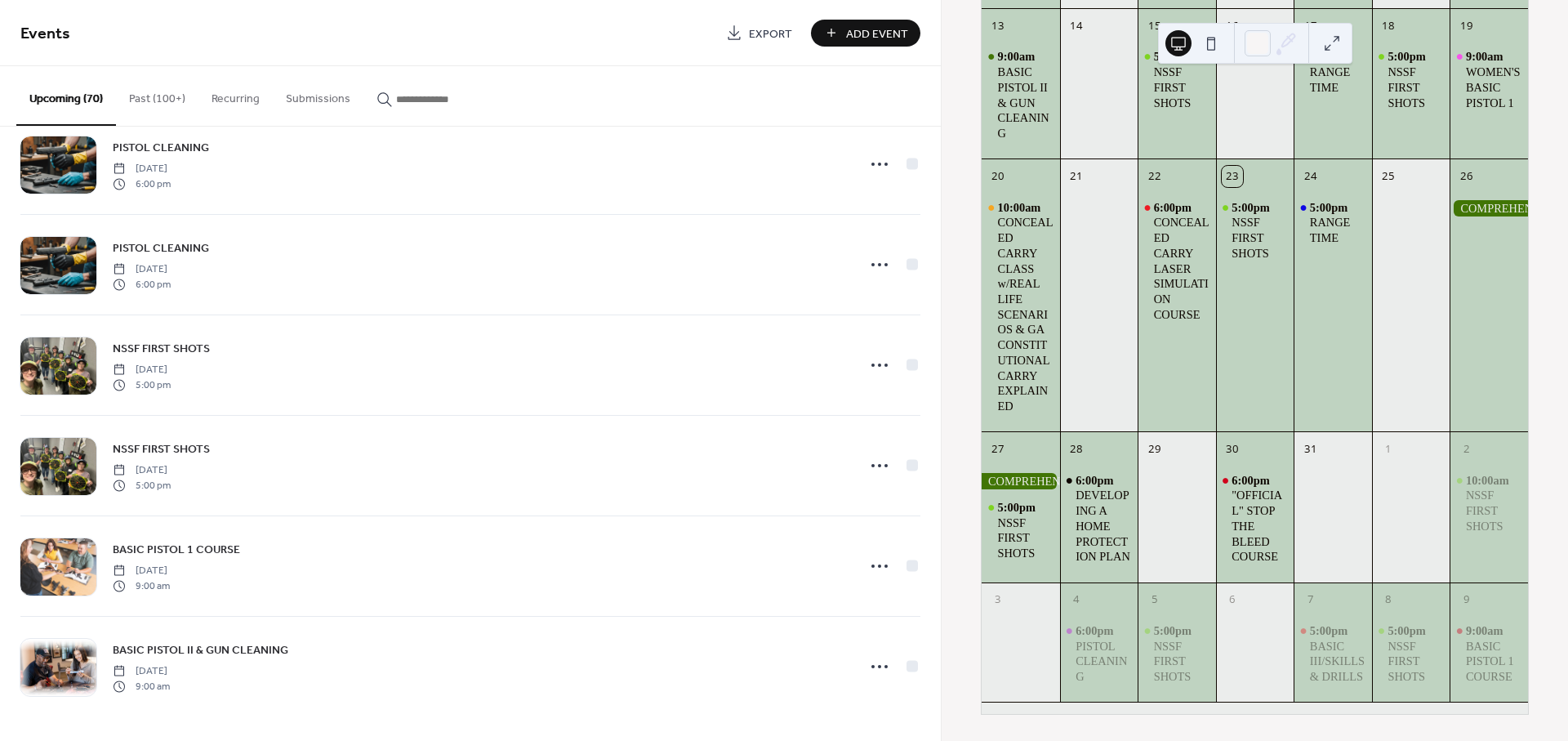 scroll, scrollTop: 495, scrollLeft: 0, axis: vertical 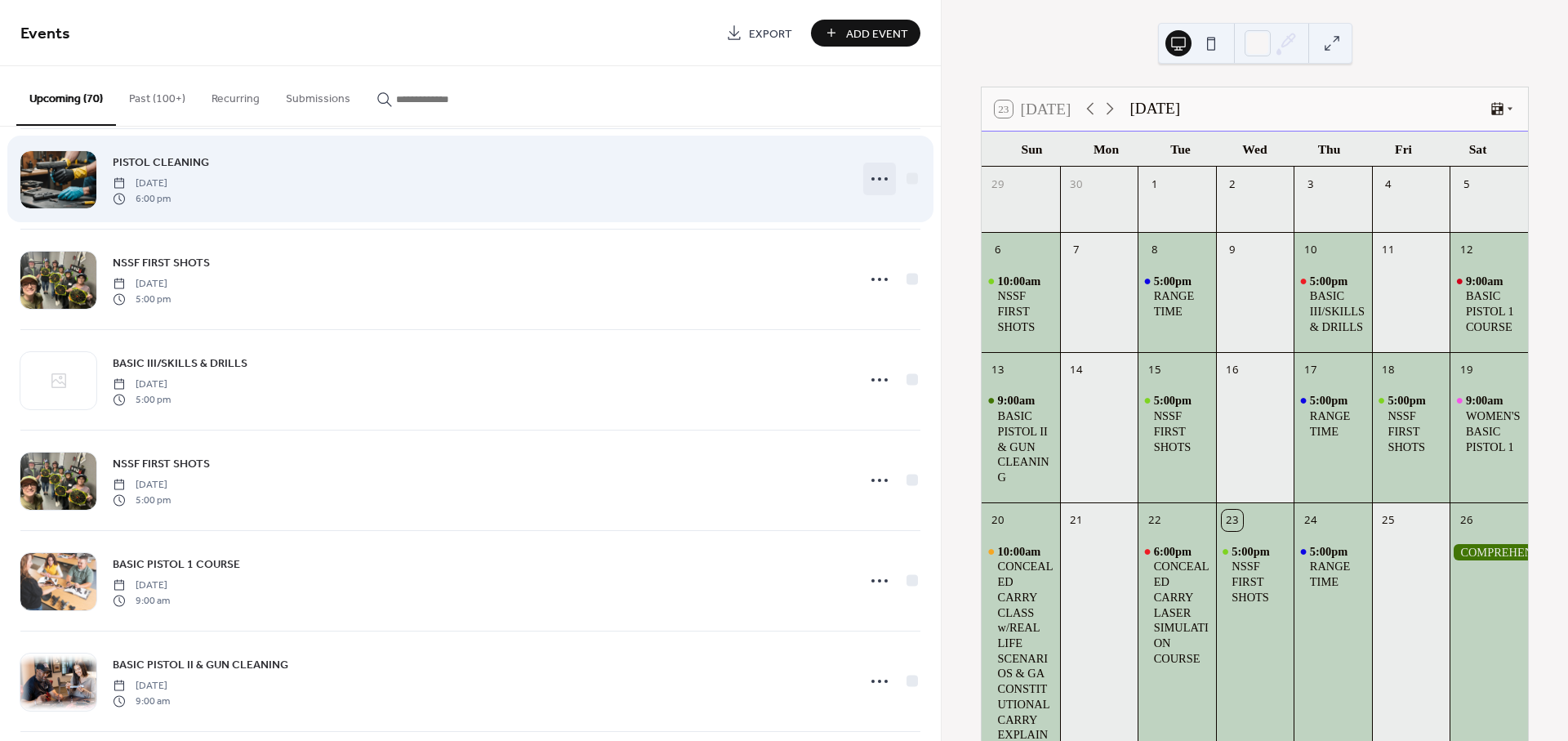 click 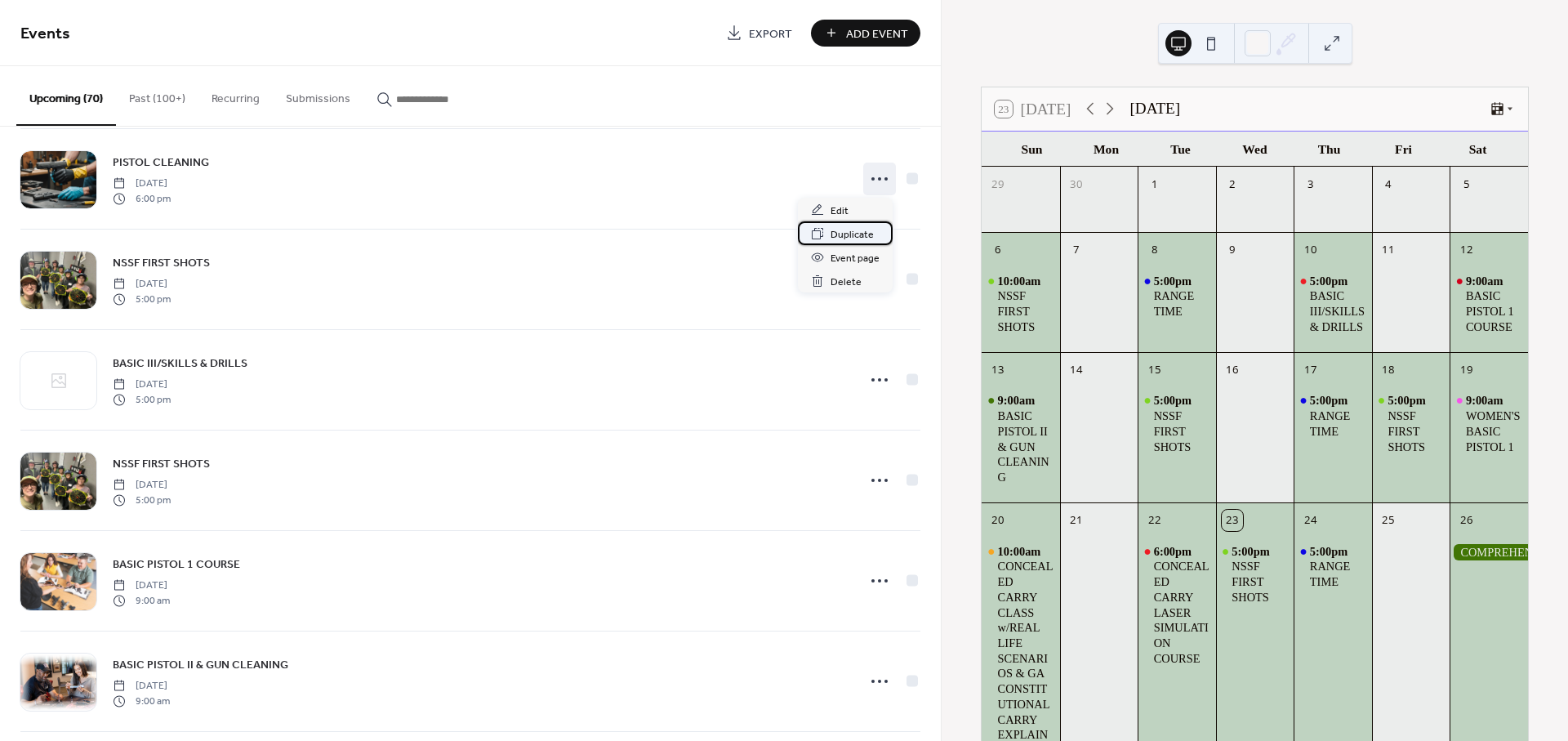 click 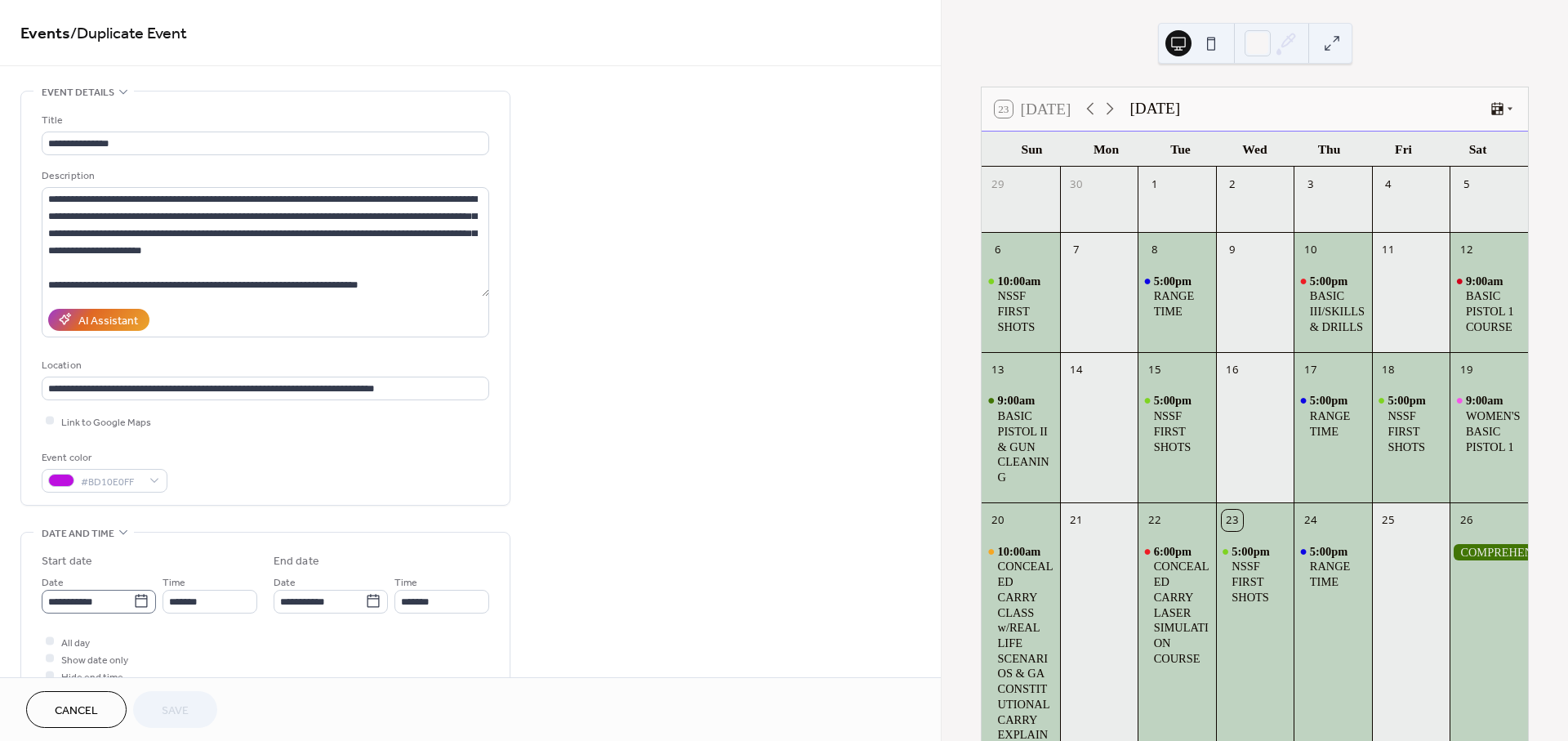 click 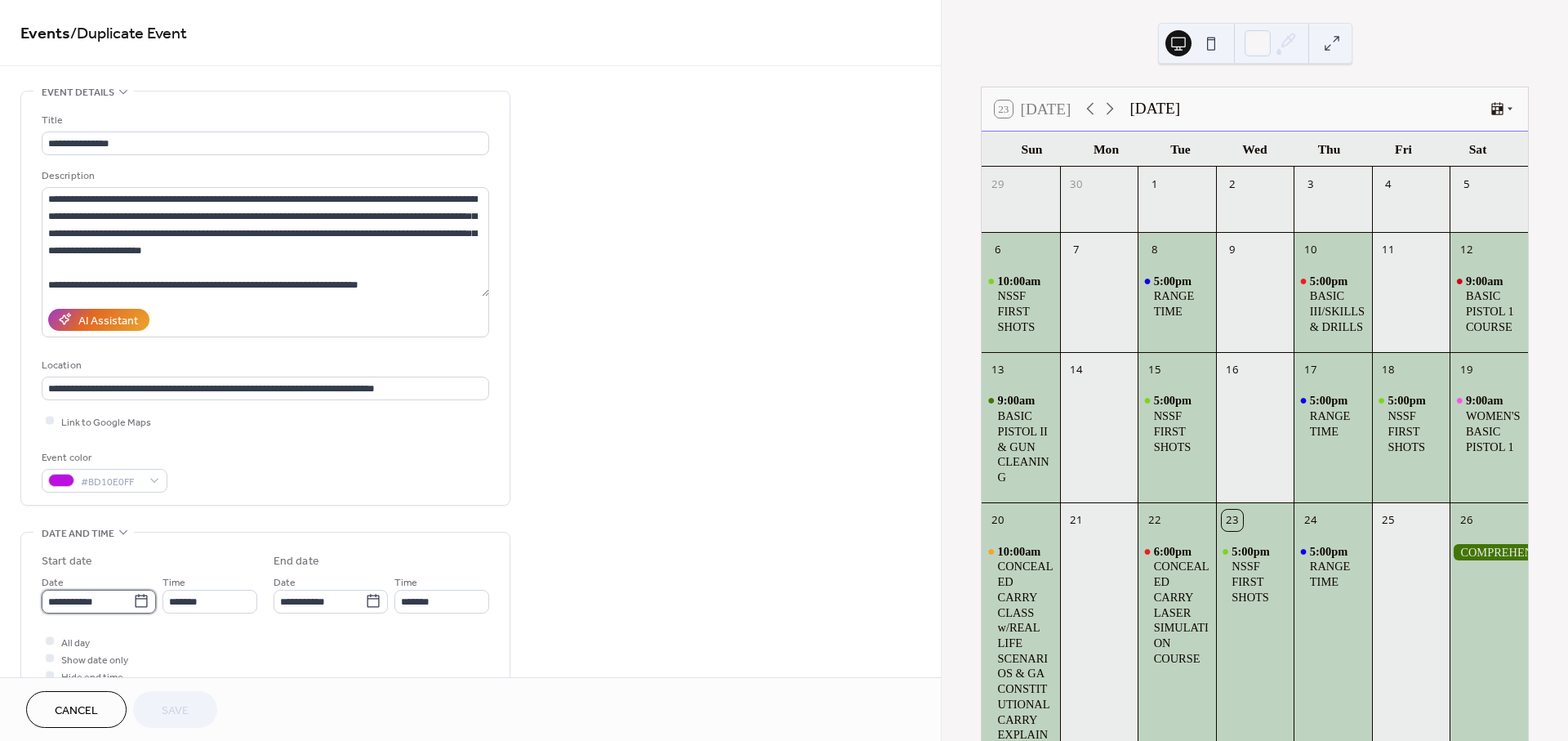 click on "**********" at bounding box center (87, 601) 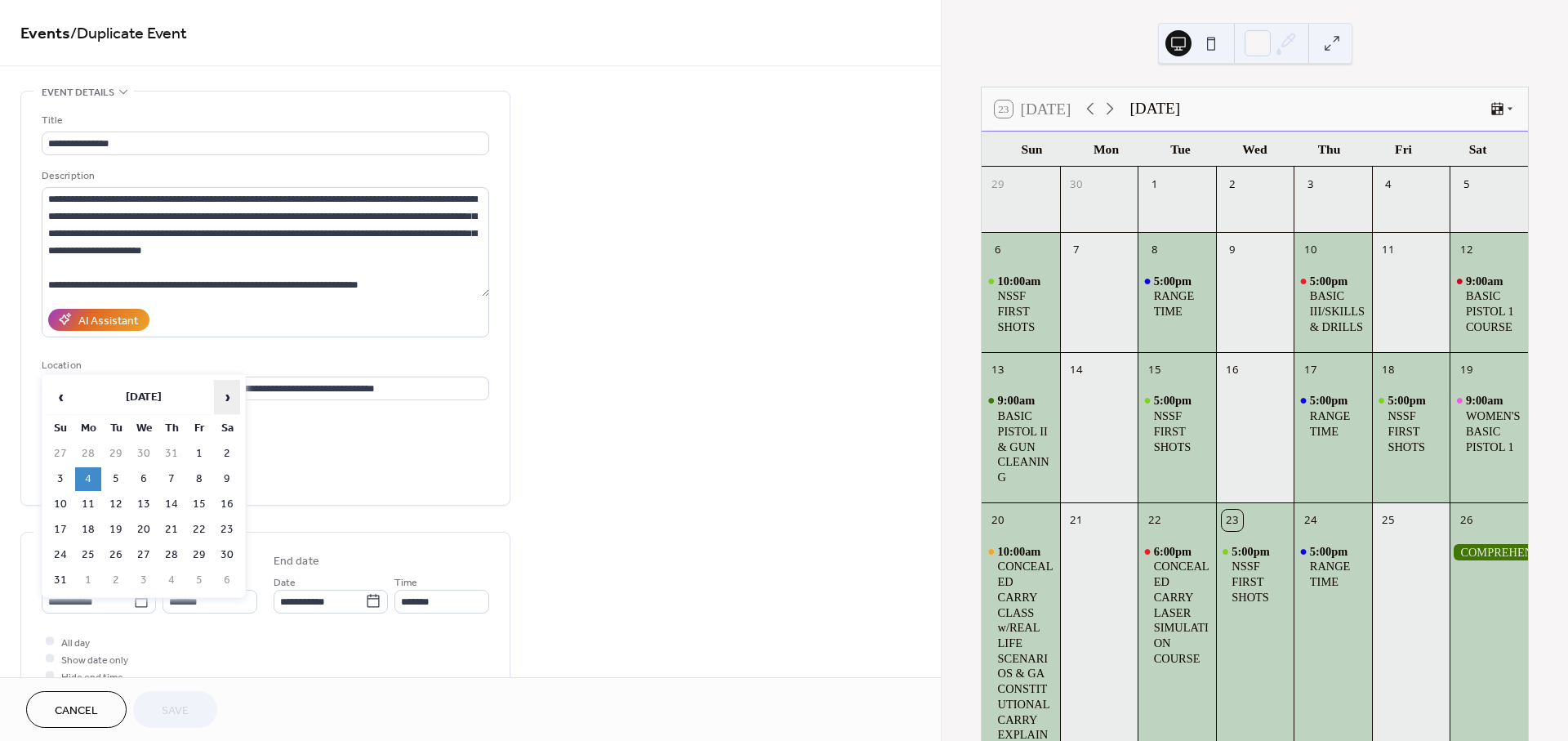 click on "›" at bounding box center [227, 397] 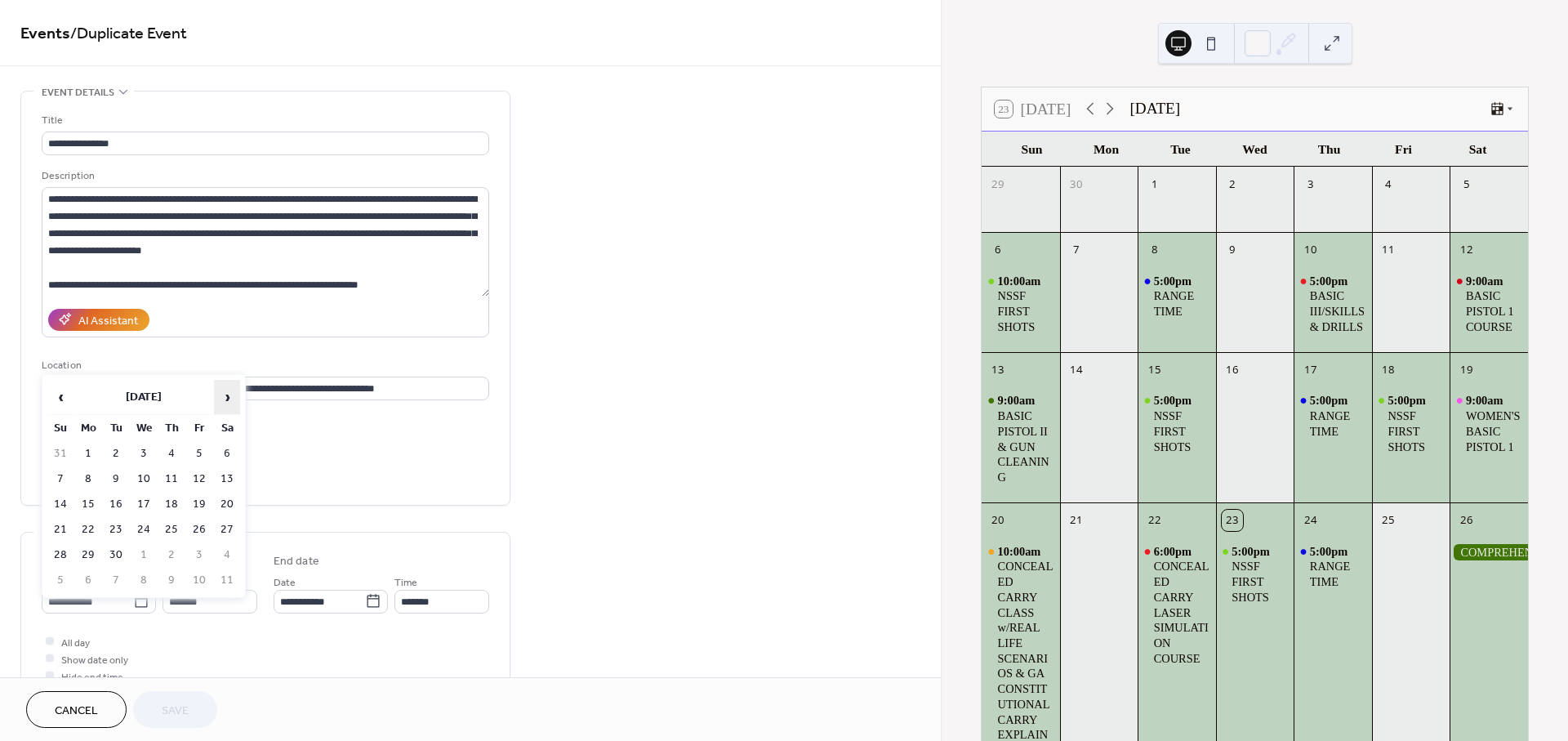 click on "›" at bounding box center [227, 397] 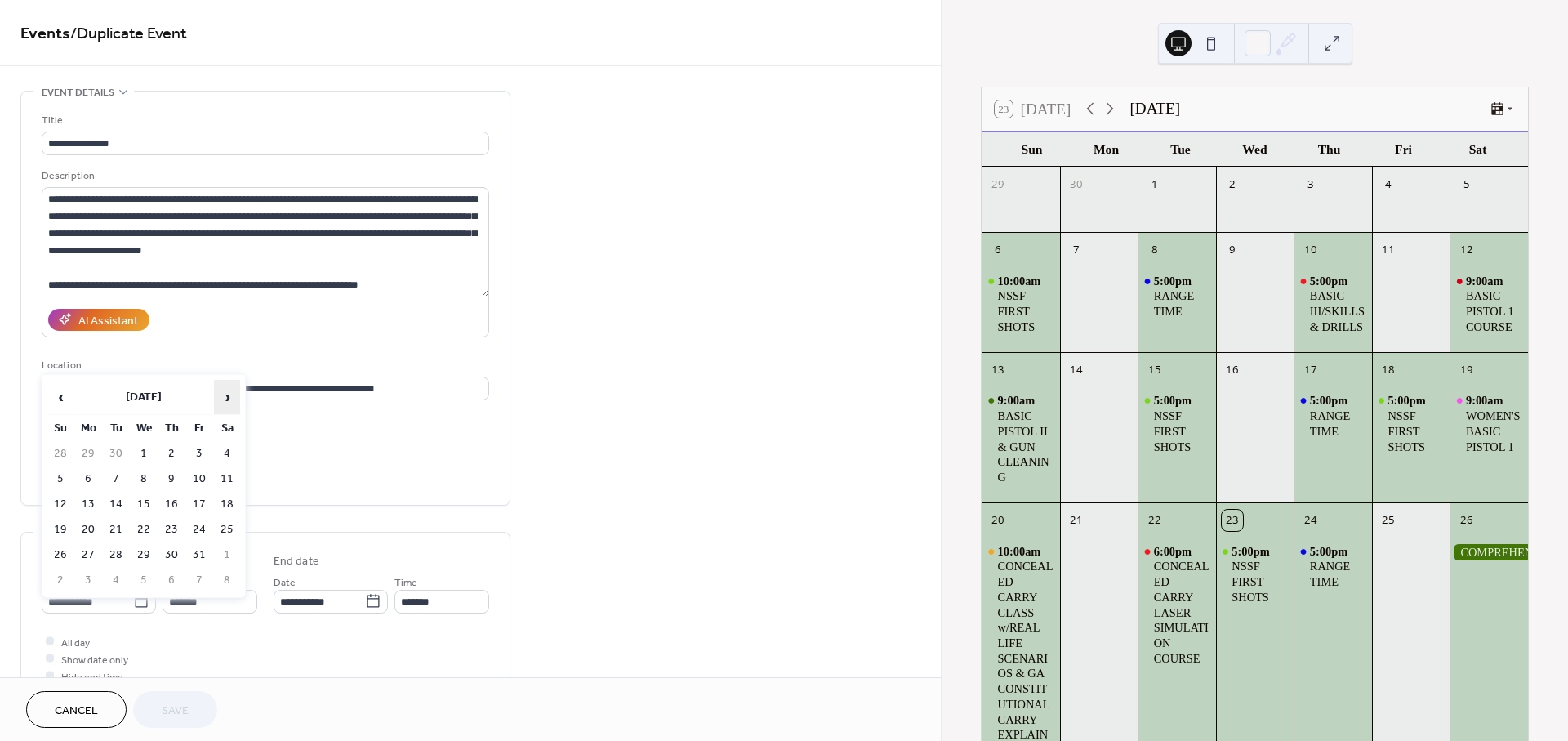 click on "›" at bounding box center [227, 397] 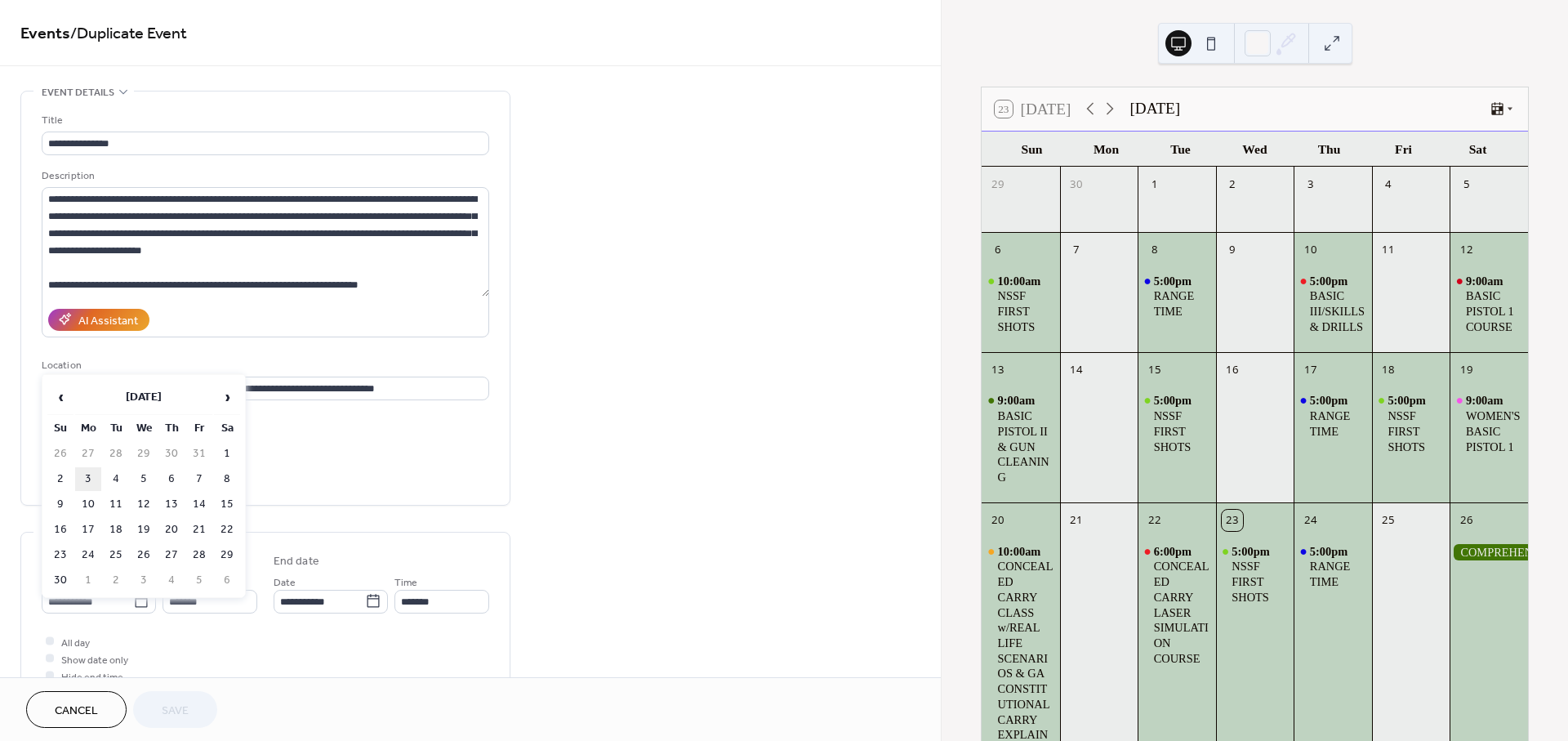 click on "3" at bounding box center [88, 479] 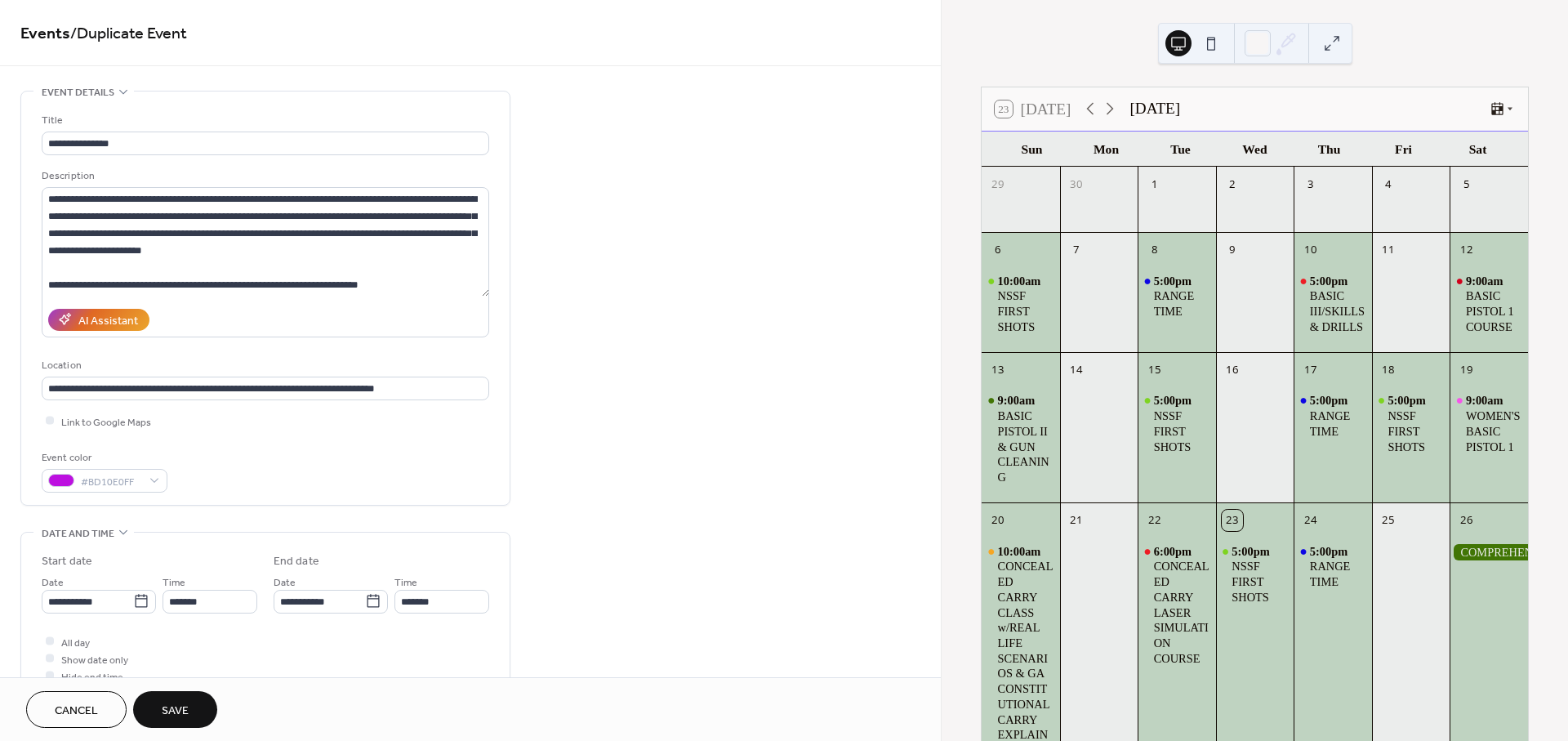 click on "Save" at bounding box center (175, 711) 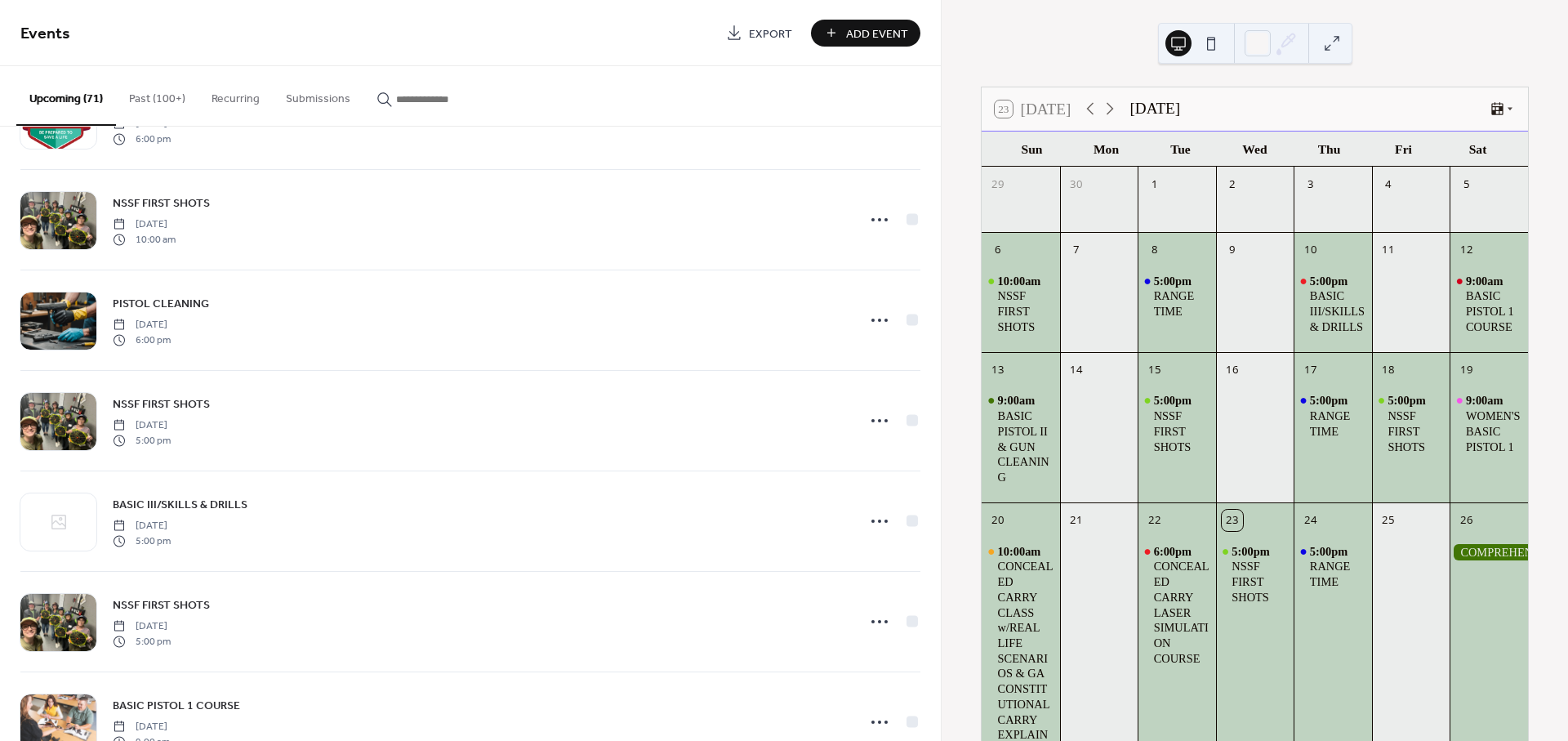 scroll, scrollTop: 725, scrollLeft: 0, axis: vertical 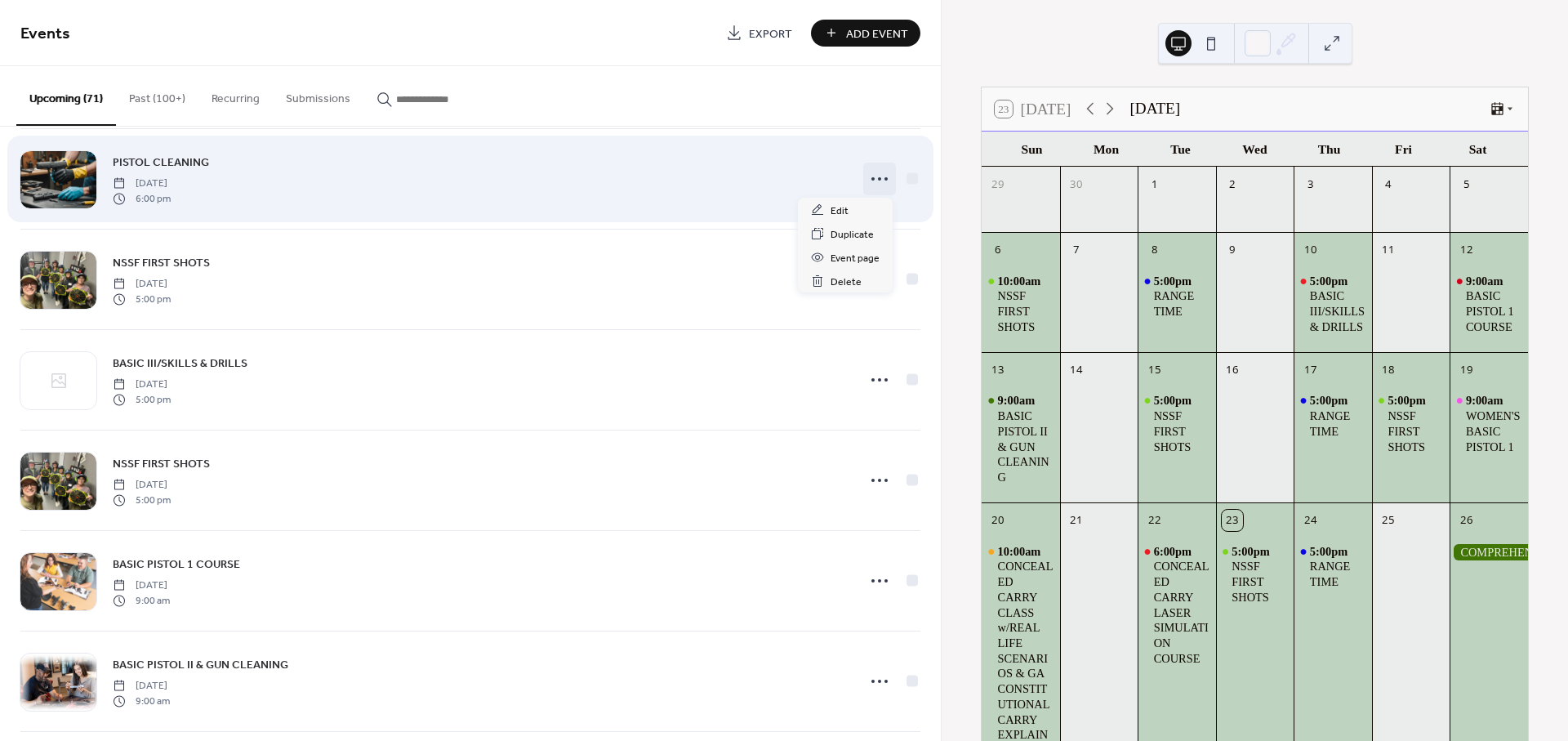 click 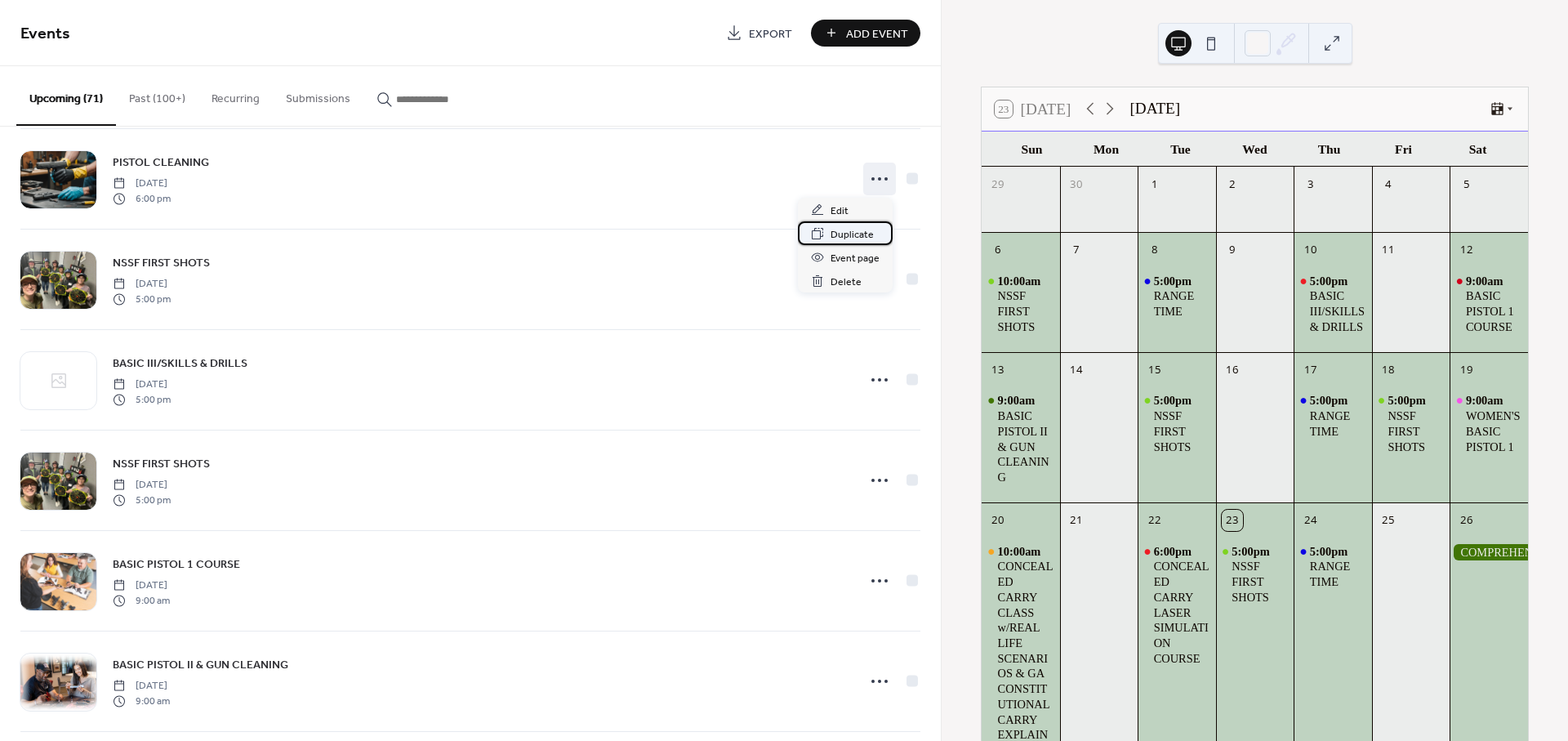 click 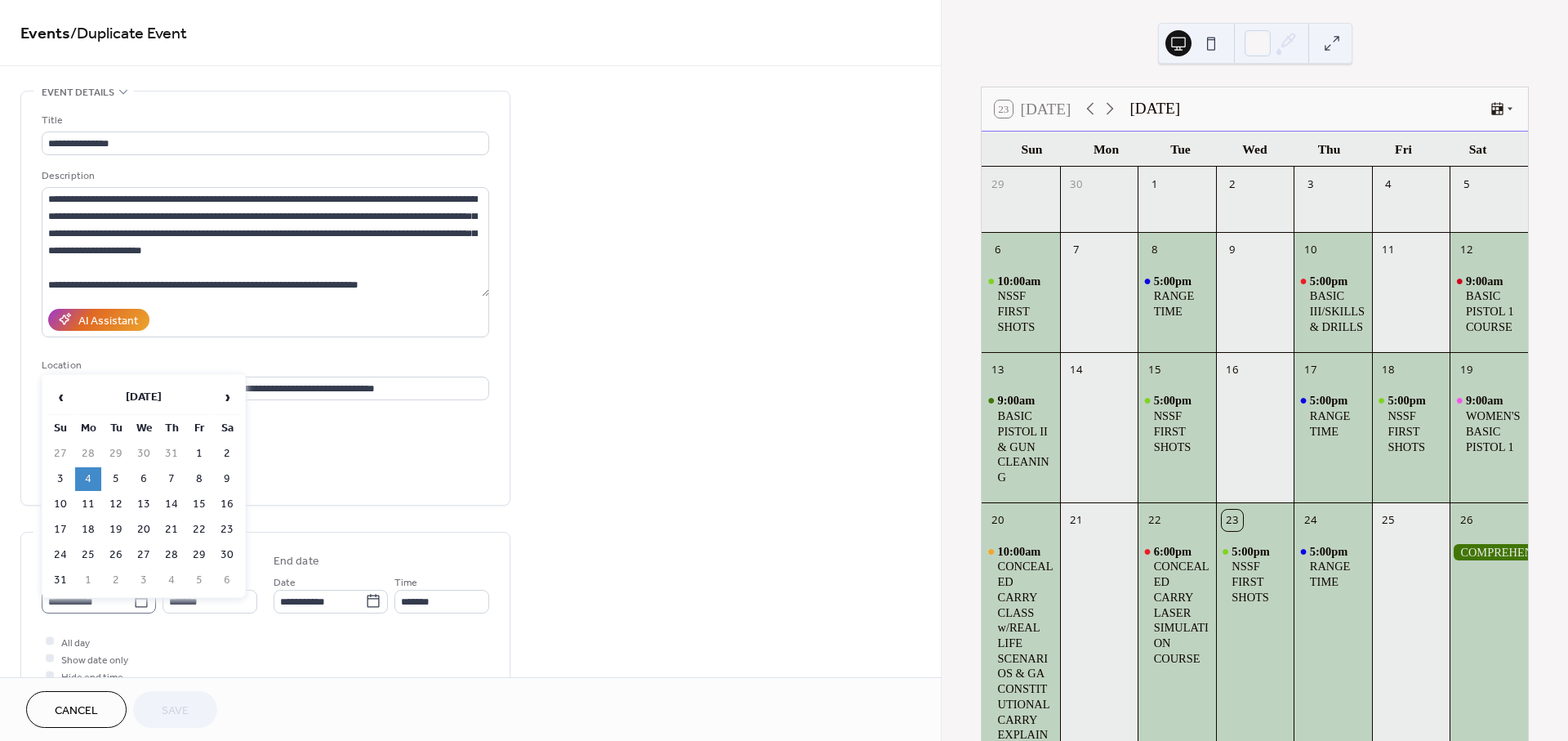 click 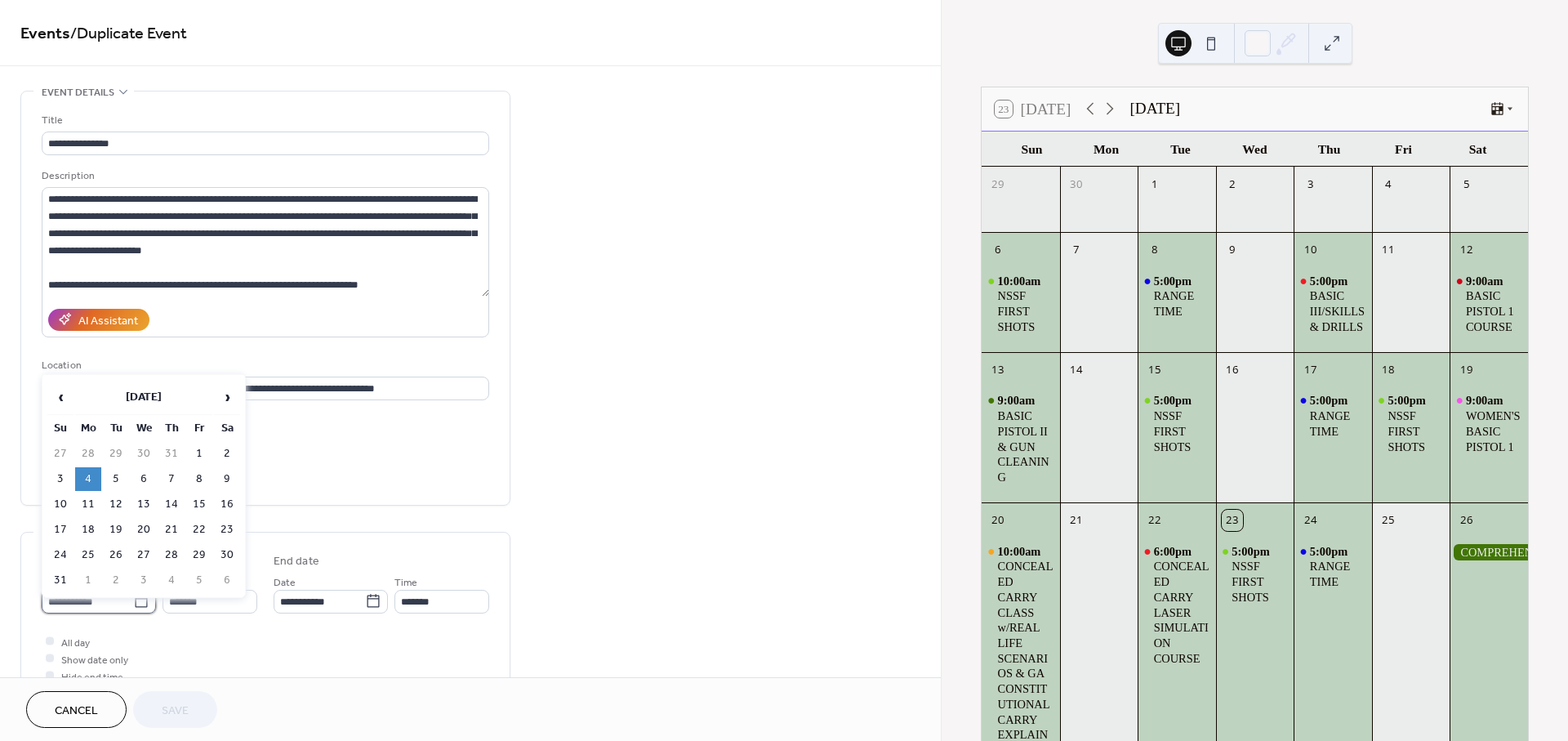 click on "**********" at bounding box center [87, 601] 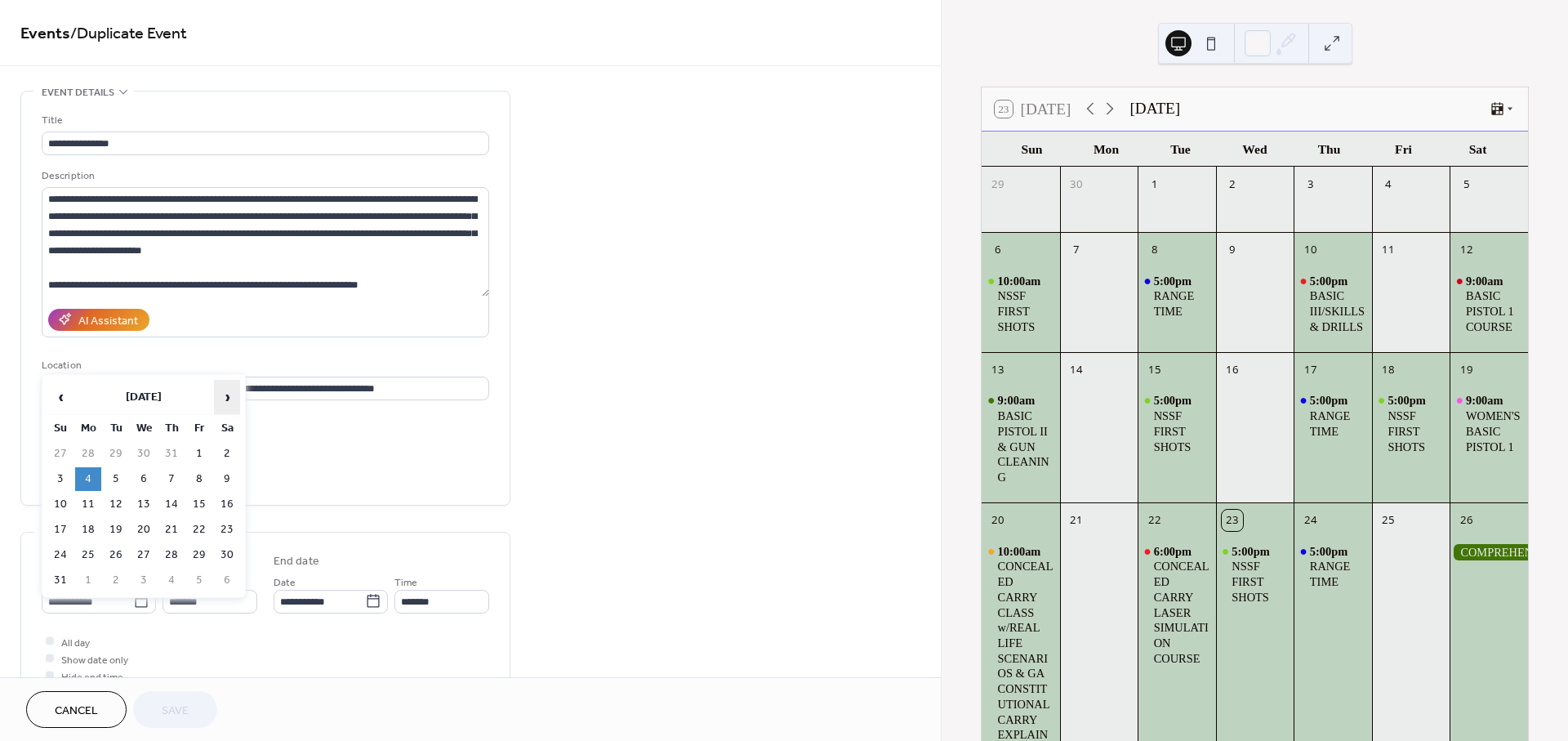 click on "›" at bounding box center (227, 397) 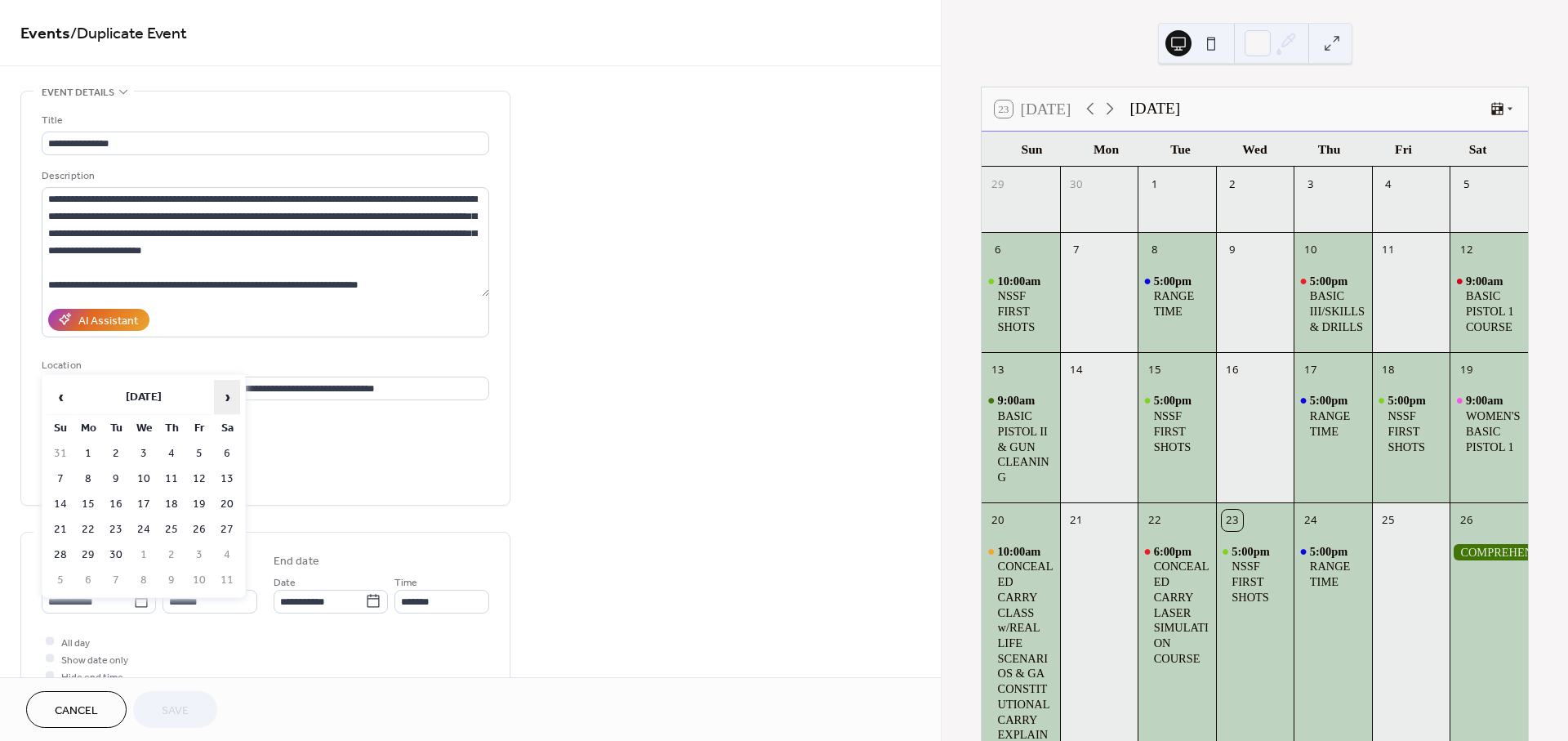 click on "›" at bounding box center [227, 397] 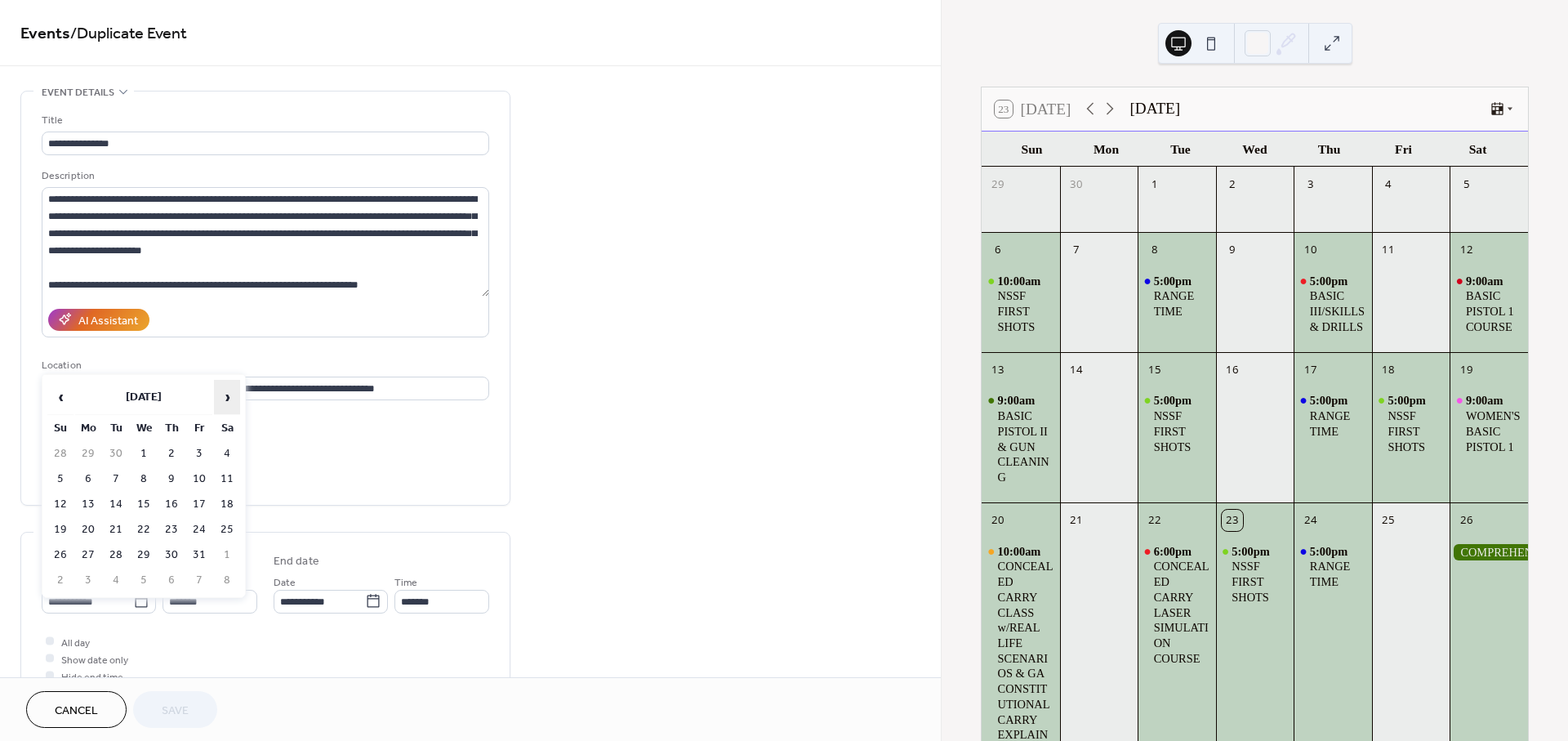 click on "›" at bounding box center [227, 397] 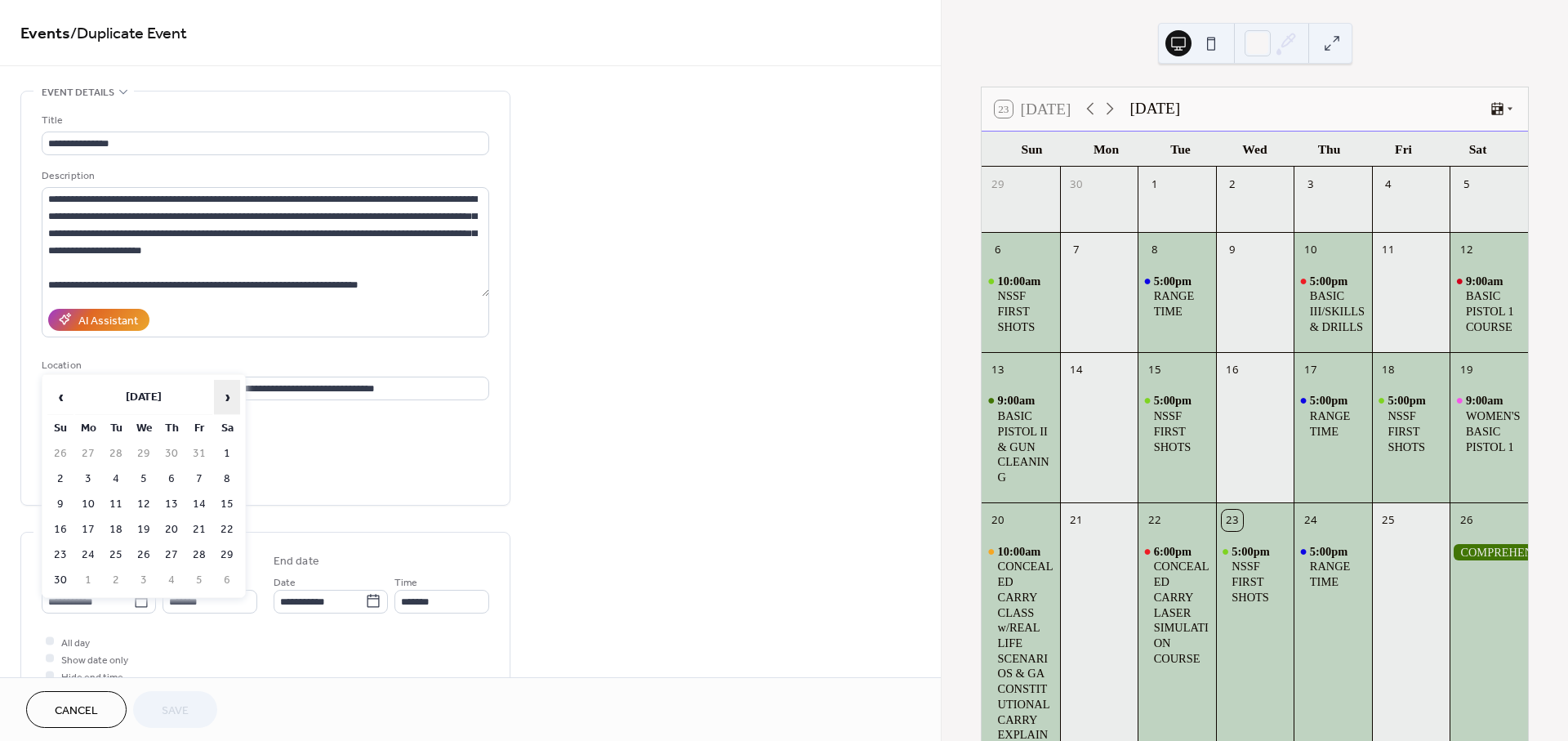 click on "›" at bounding box center (227, 397) 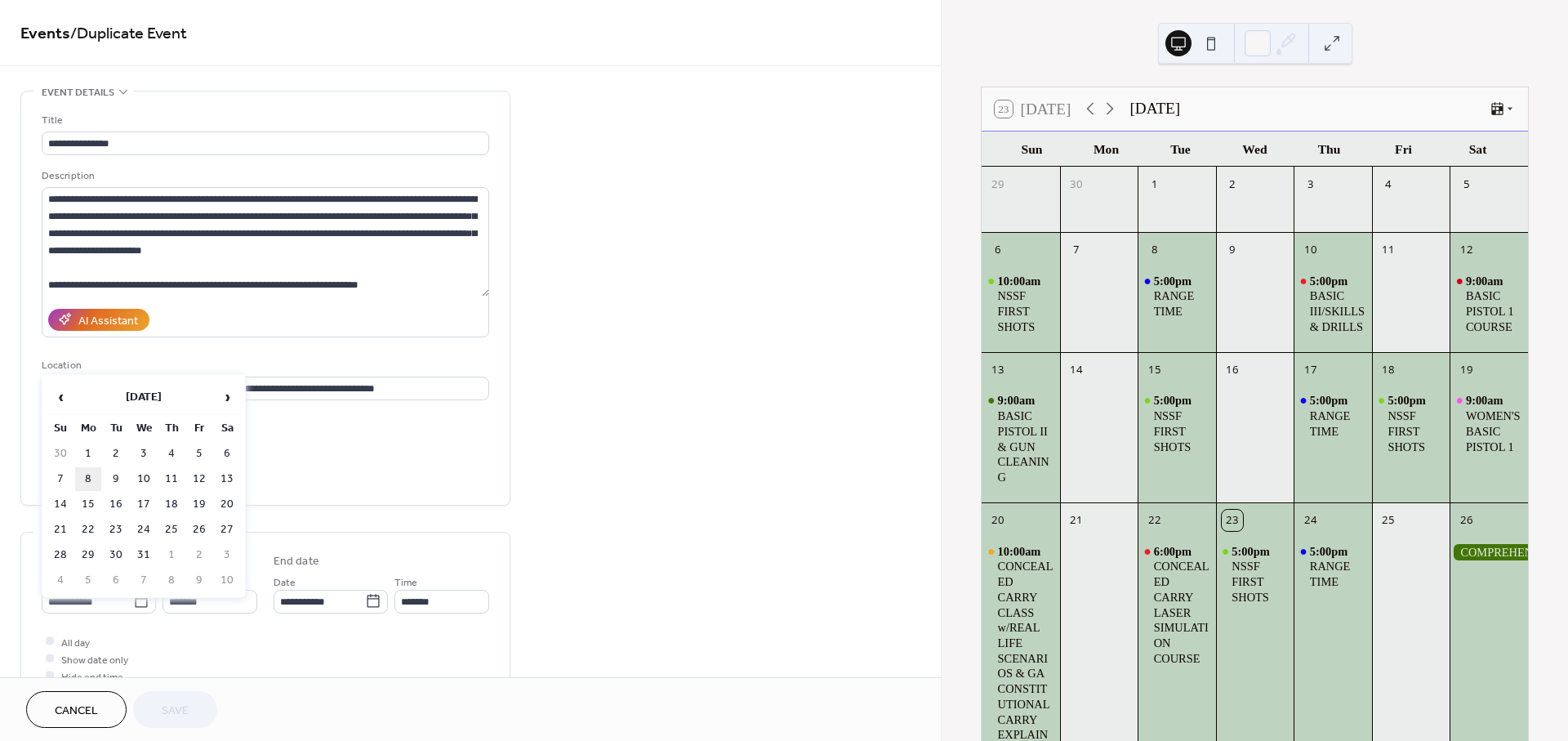 click on "8" at bounding box center (88, 479) 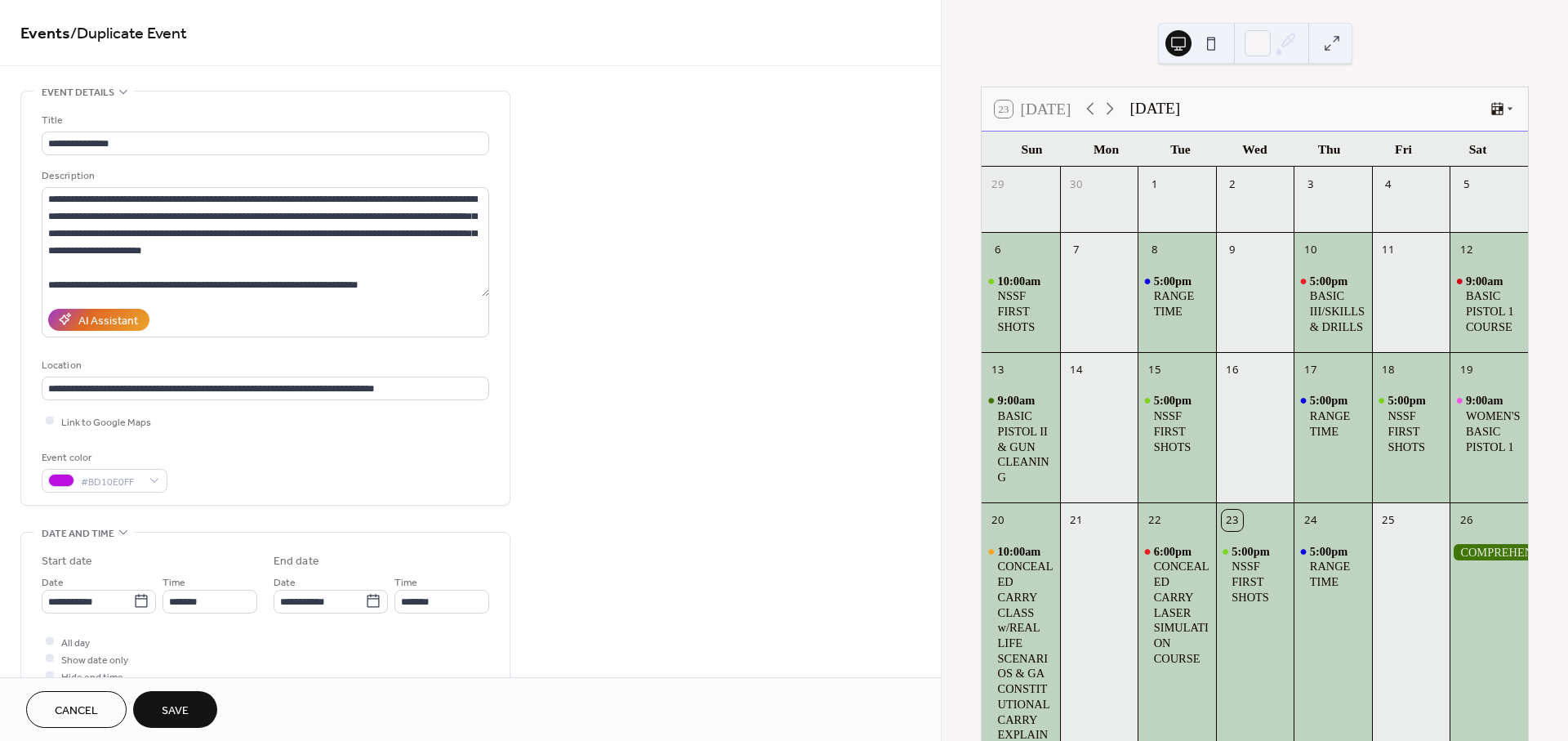 click on "Save" at bounding box center [175, 711] 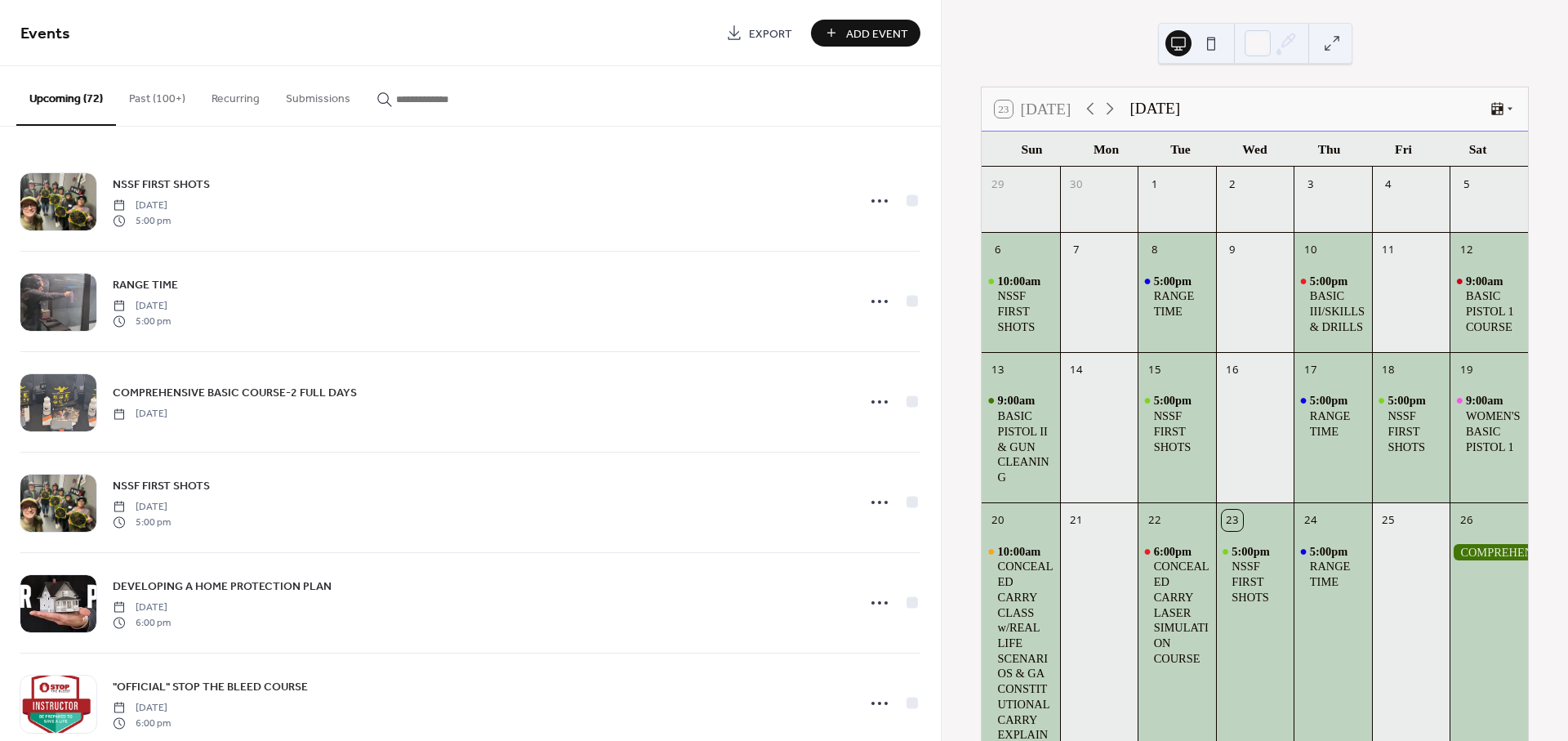 scroll, scrollTop: 0, scrollLeft: 0, axis: both 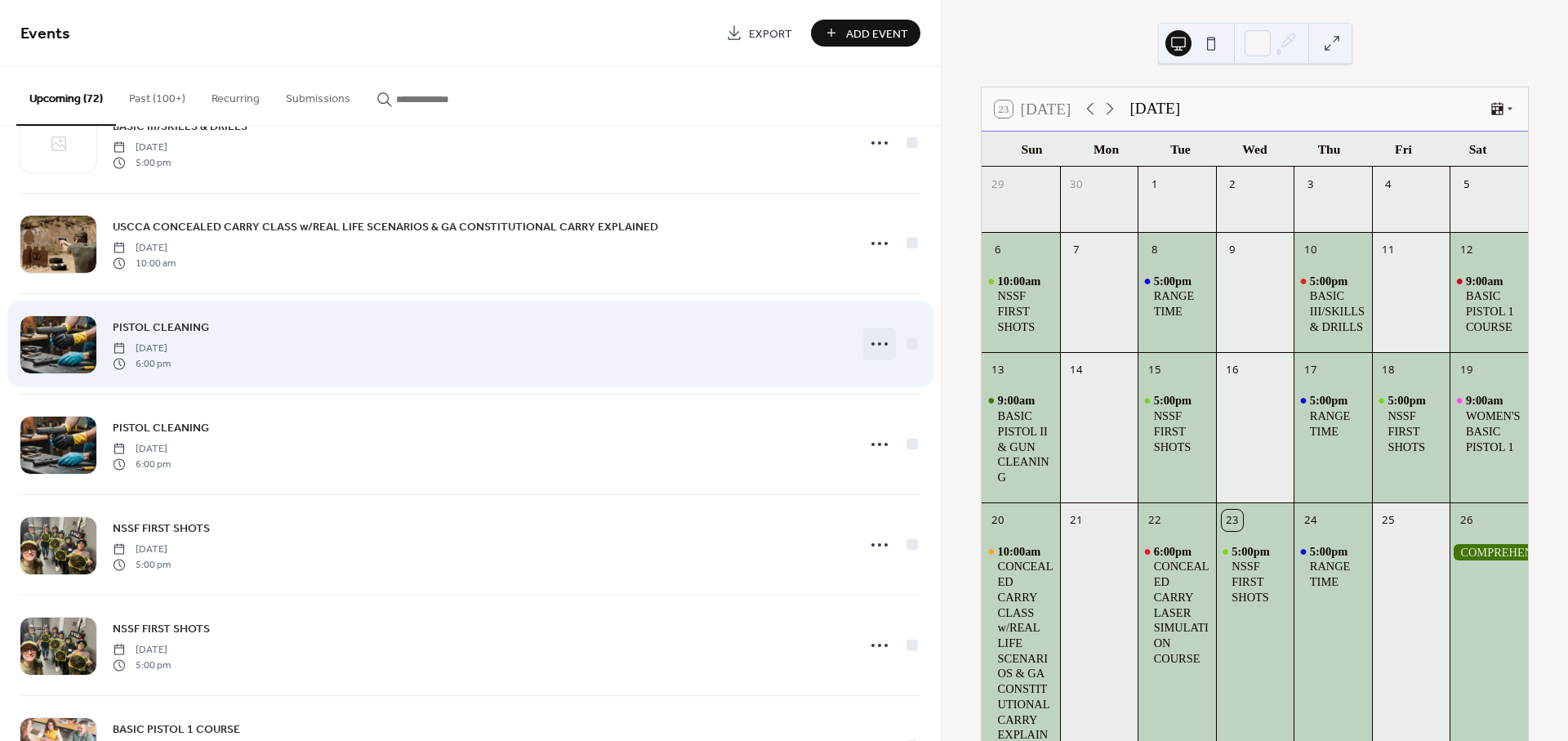 click 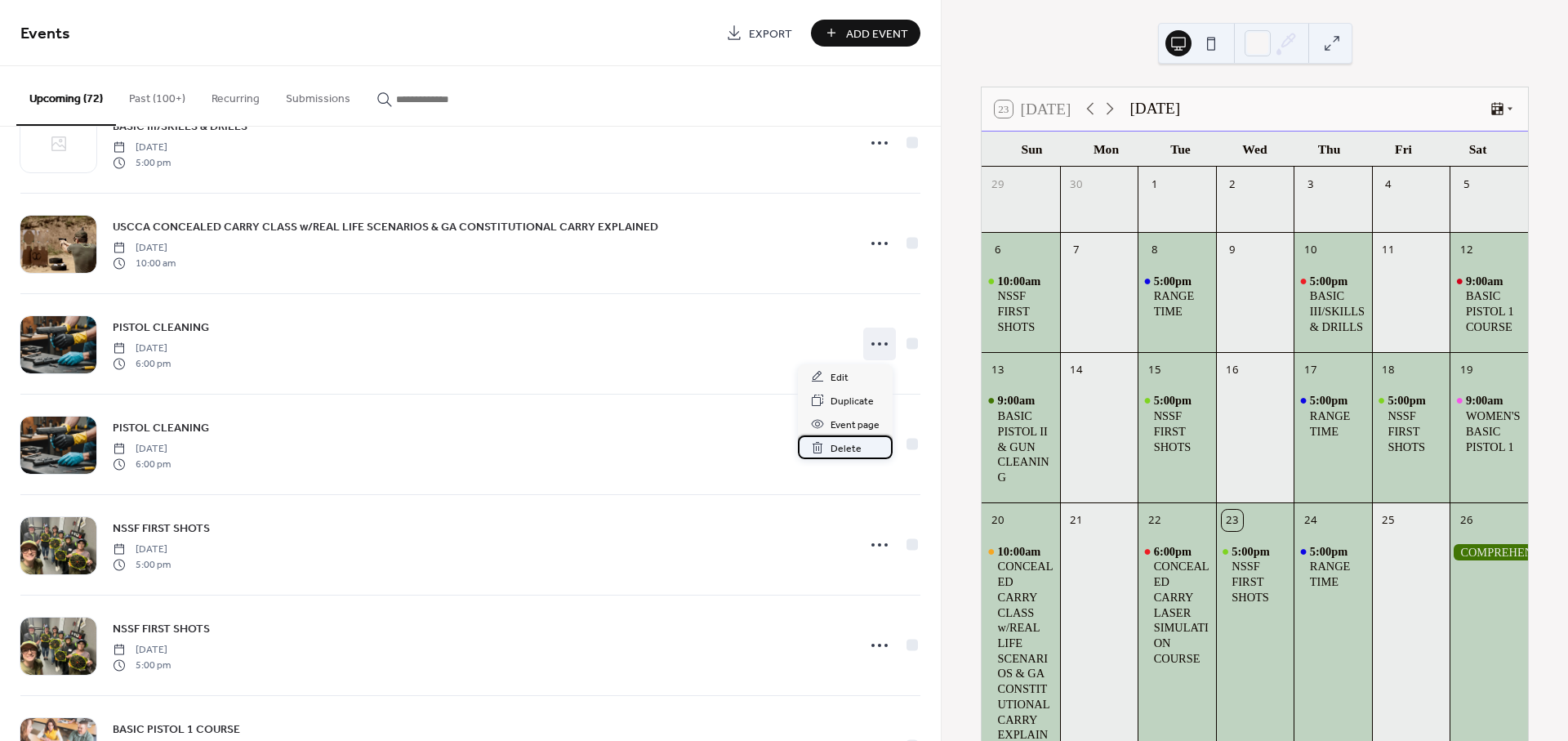 click on "Delete" at bounding box center [846, 449] 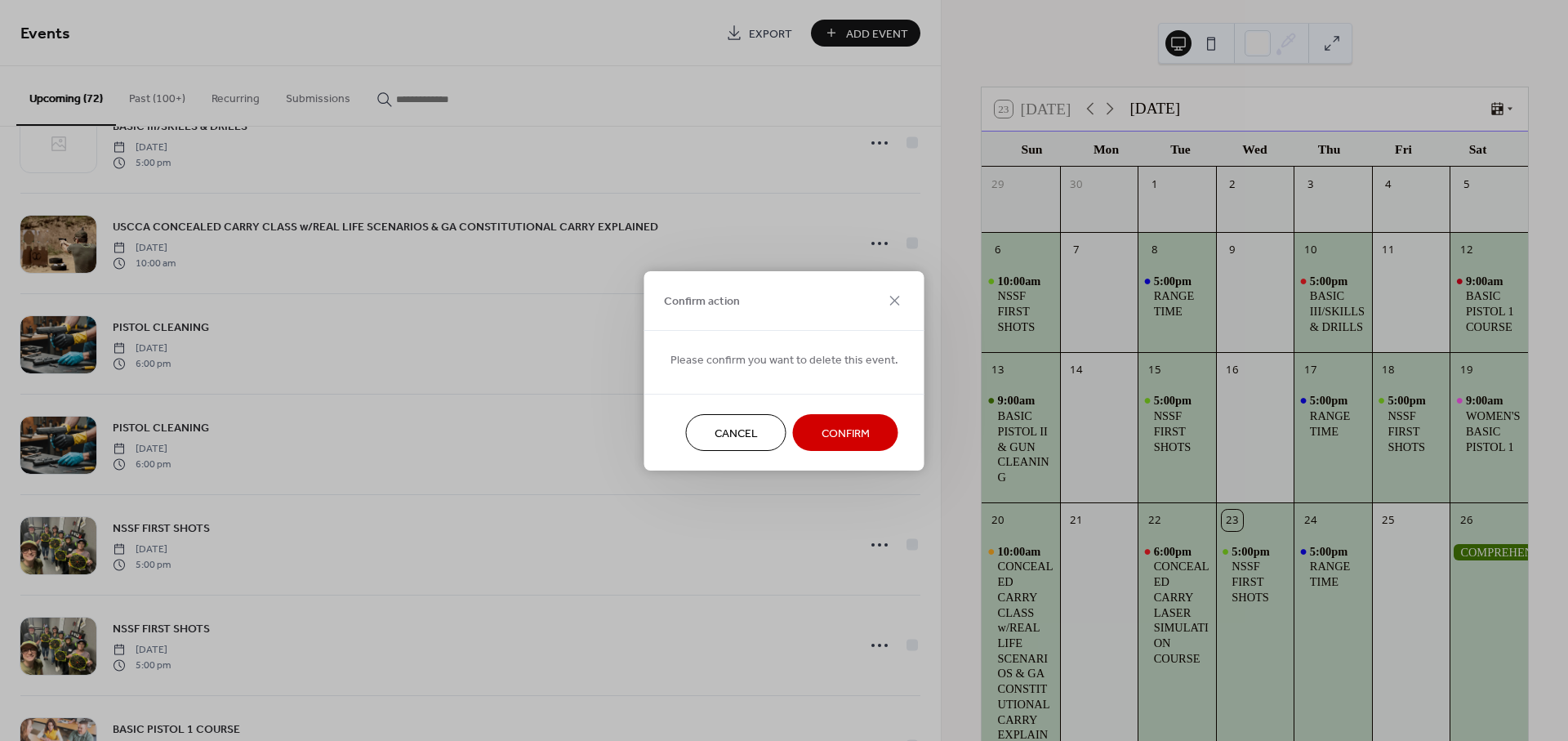 click on "Confirm" at bounding box center (845, 433) 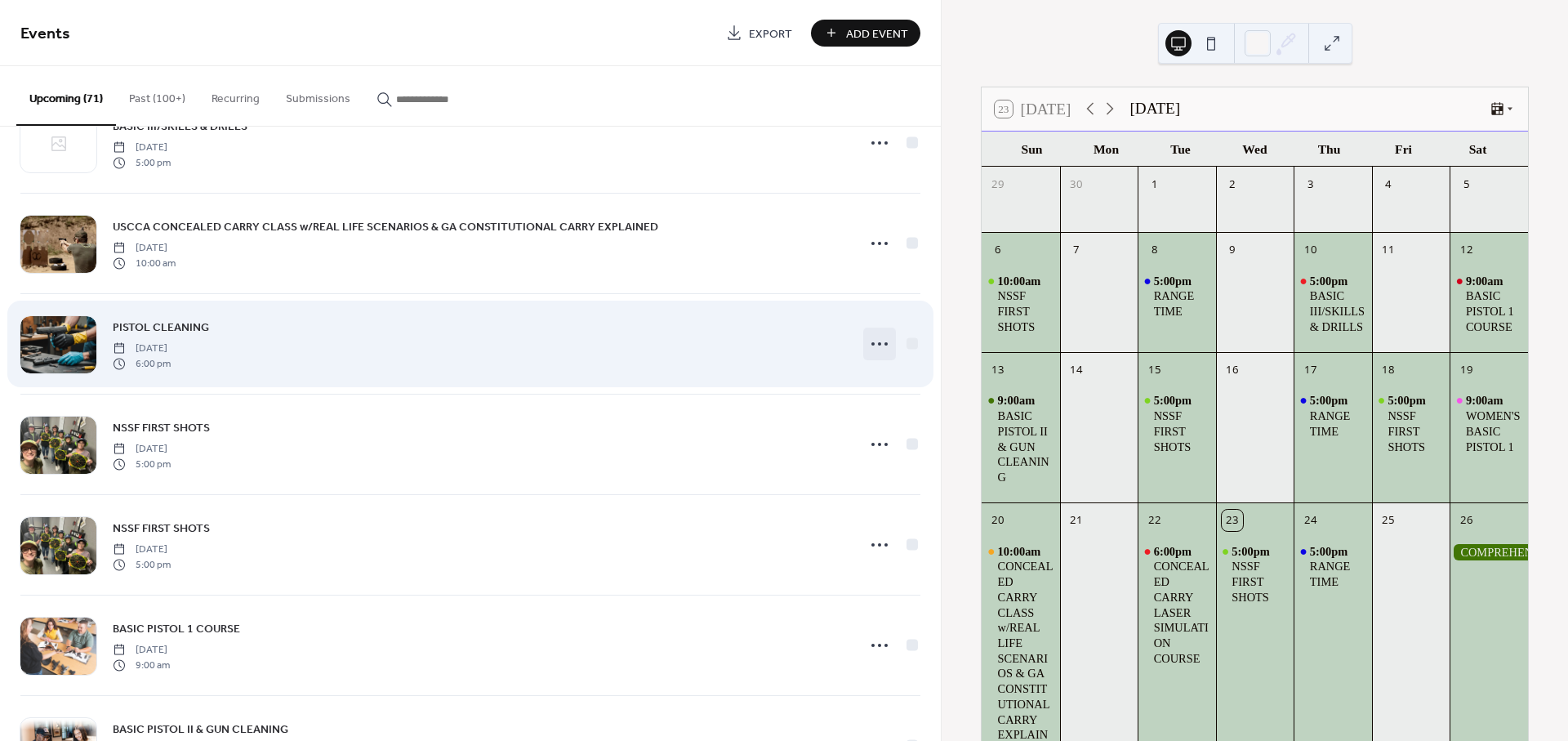 drag, startPoint x: 787, startPoint y: 316, endPoint x: 870, endPoint y: 341, distance: 86.68333 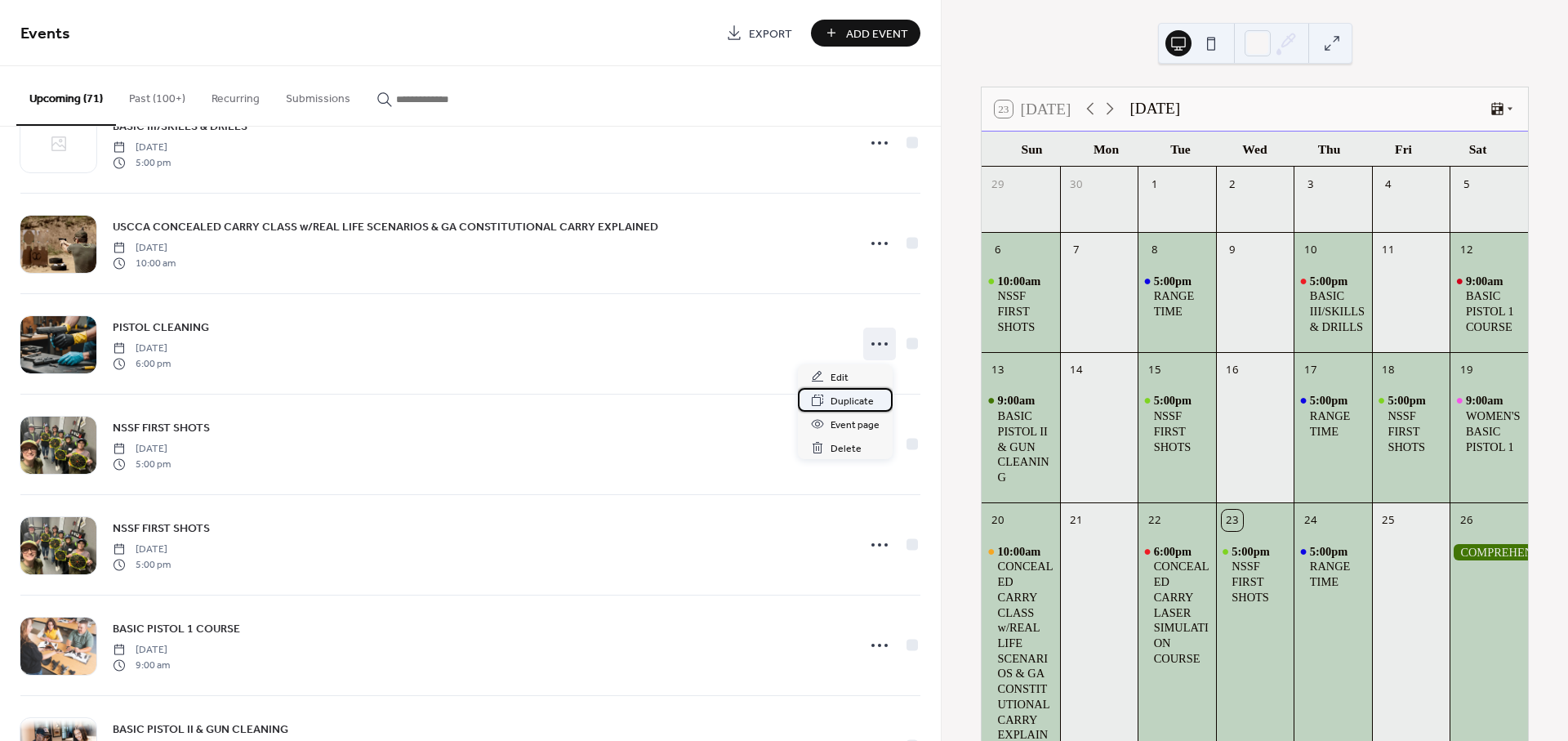 click 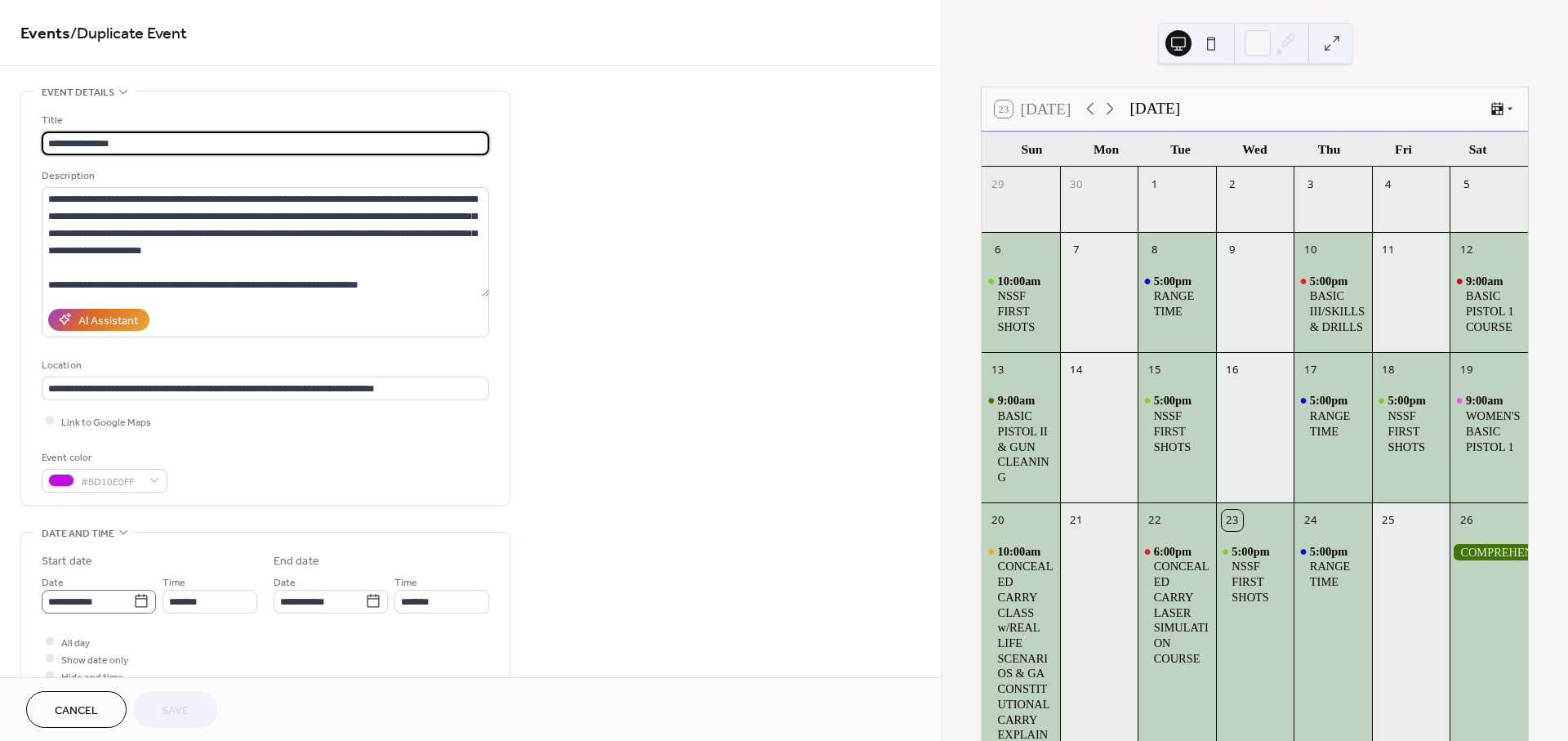 click 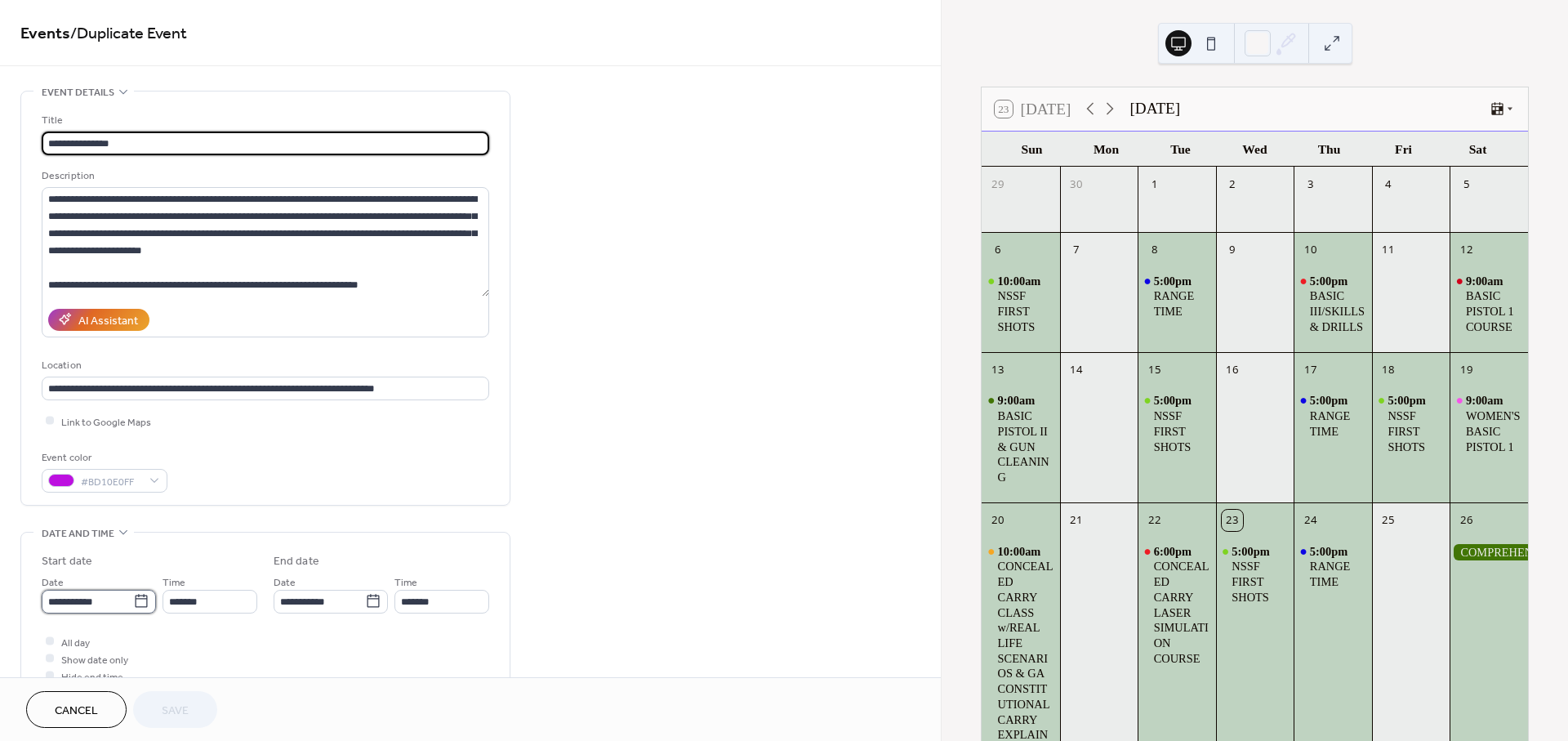 click on "**********" at bounding box center [87, 601] 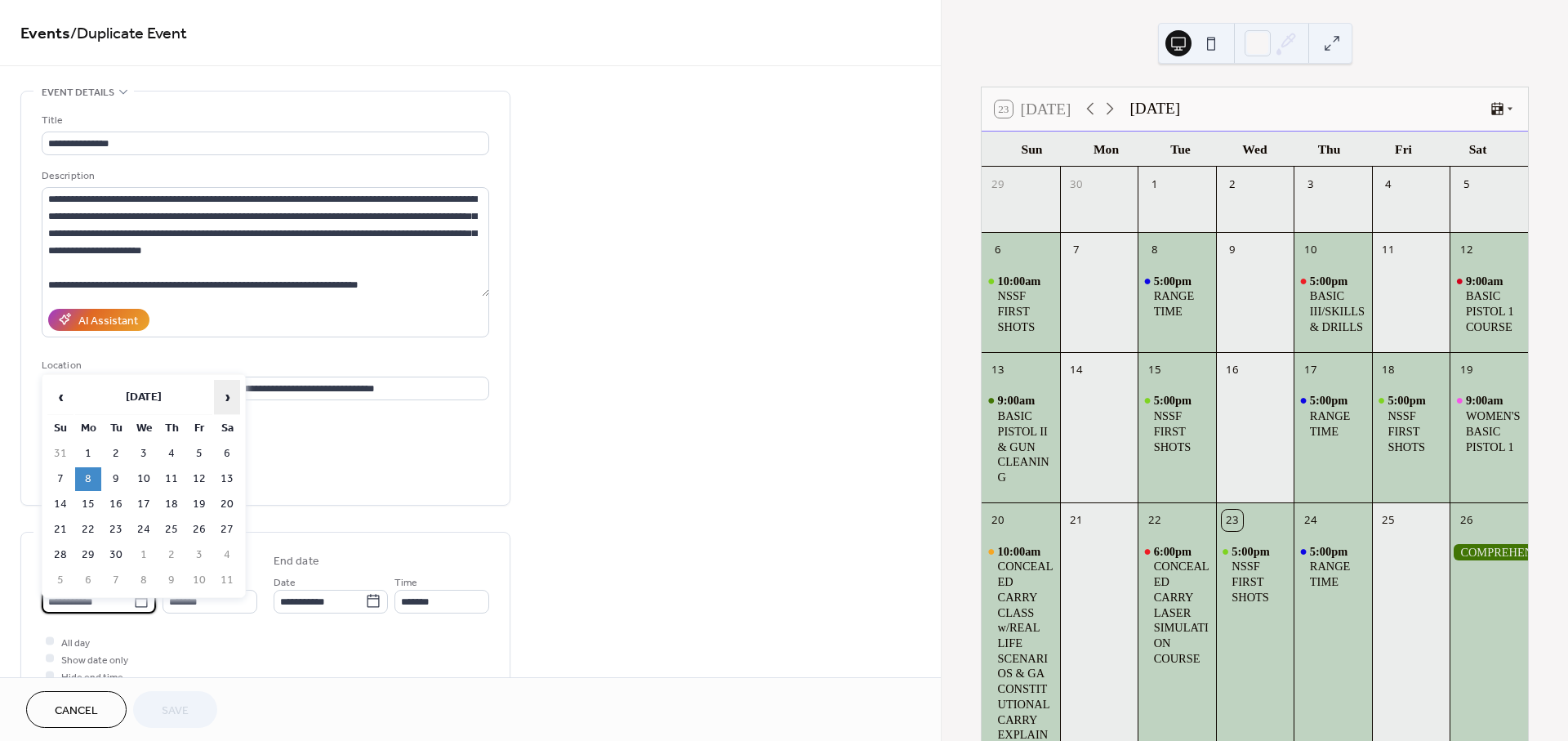 click on "›" at bounding box center [227, 397] 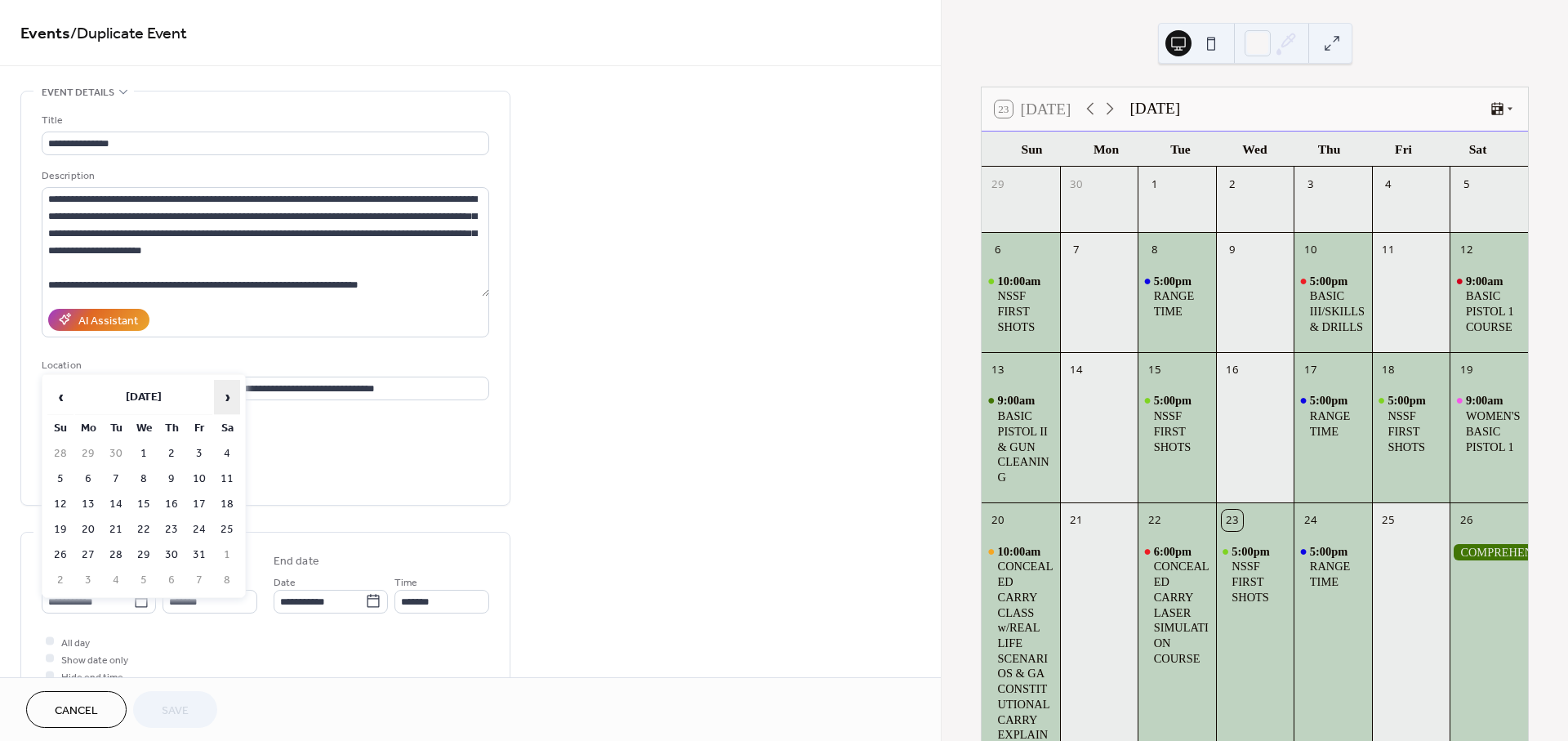 click on "›" at bounding box center [227, 397] 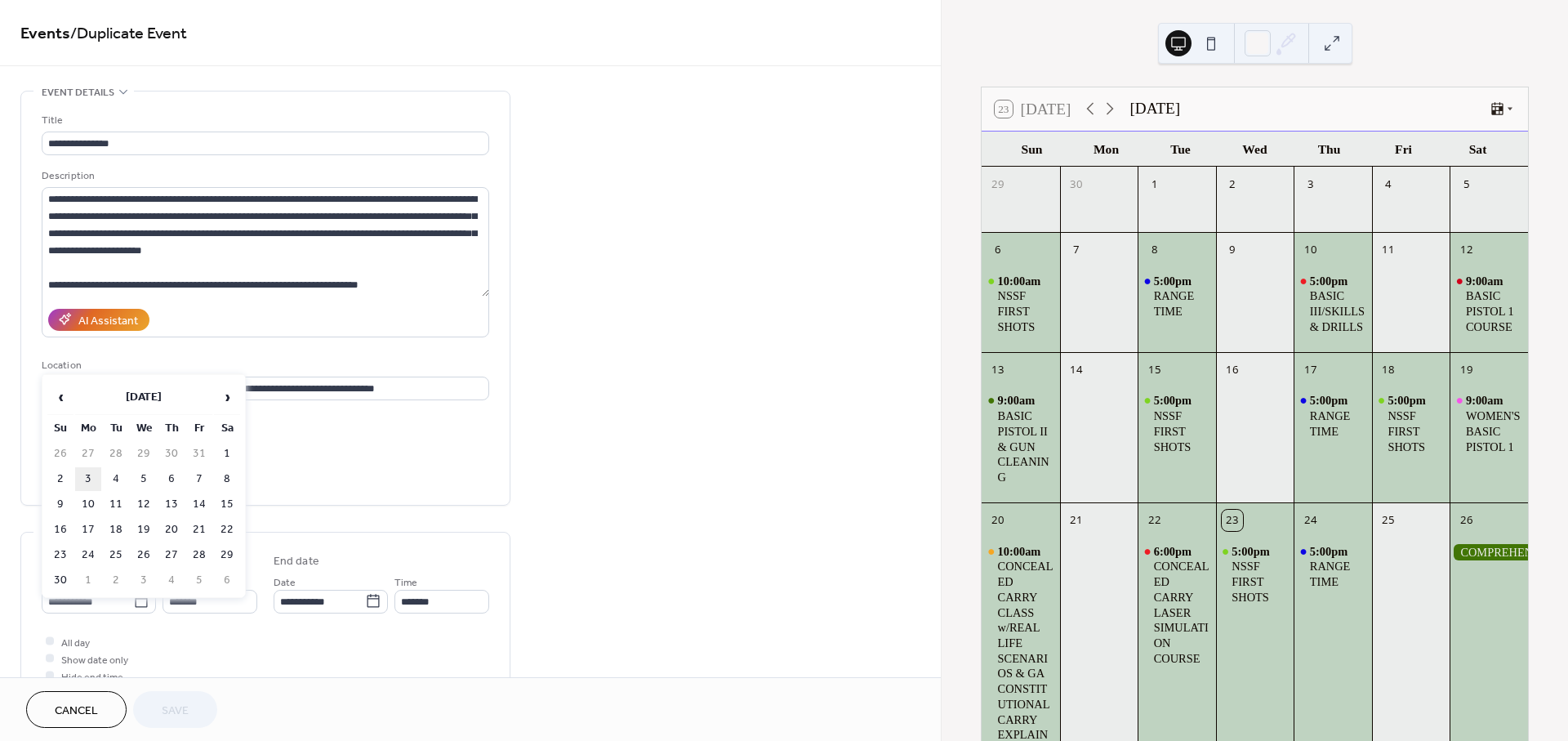 click on "3" at bounding box center (88, 479) 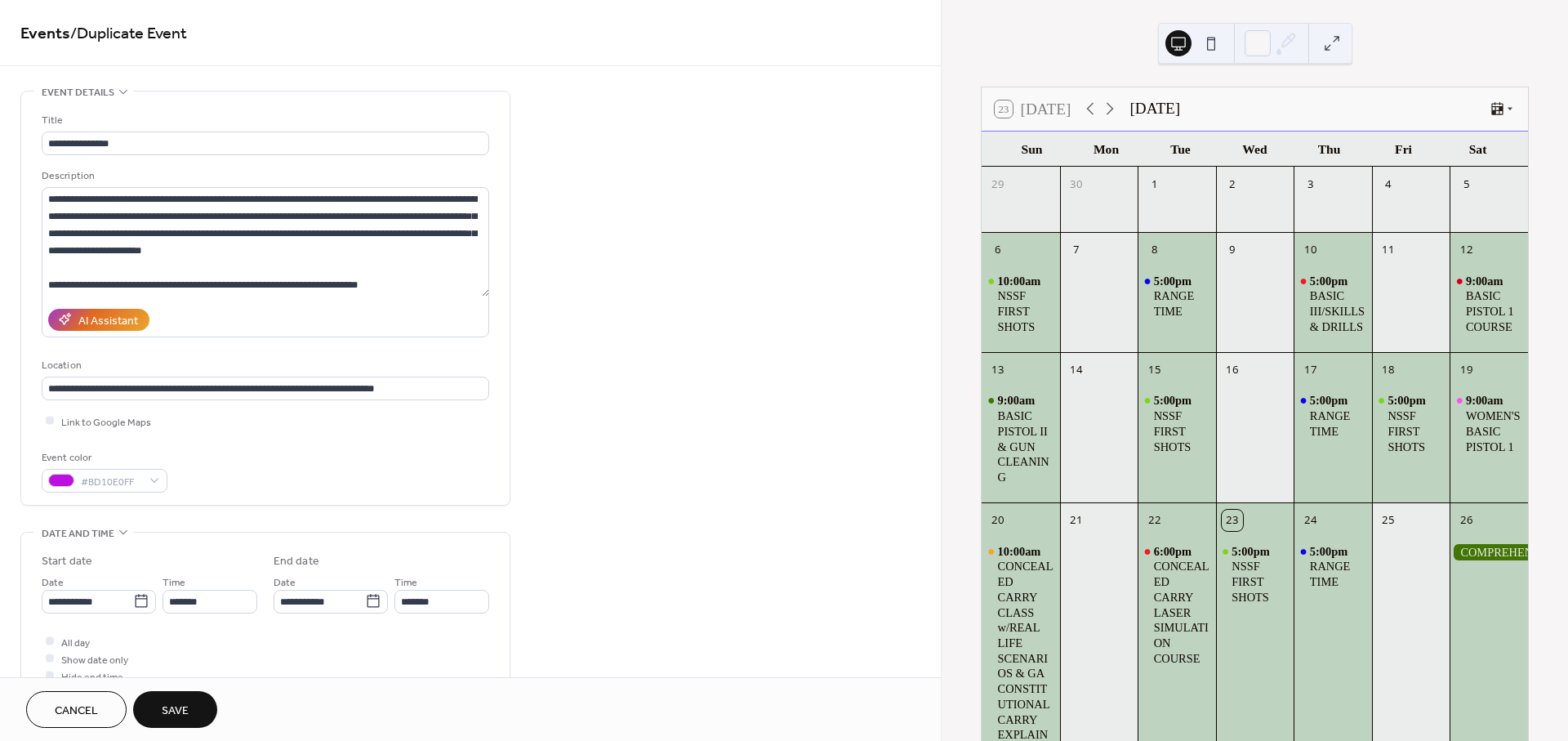 click on "Save" at bounding box center (175, 711) 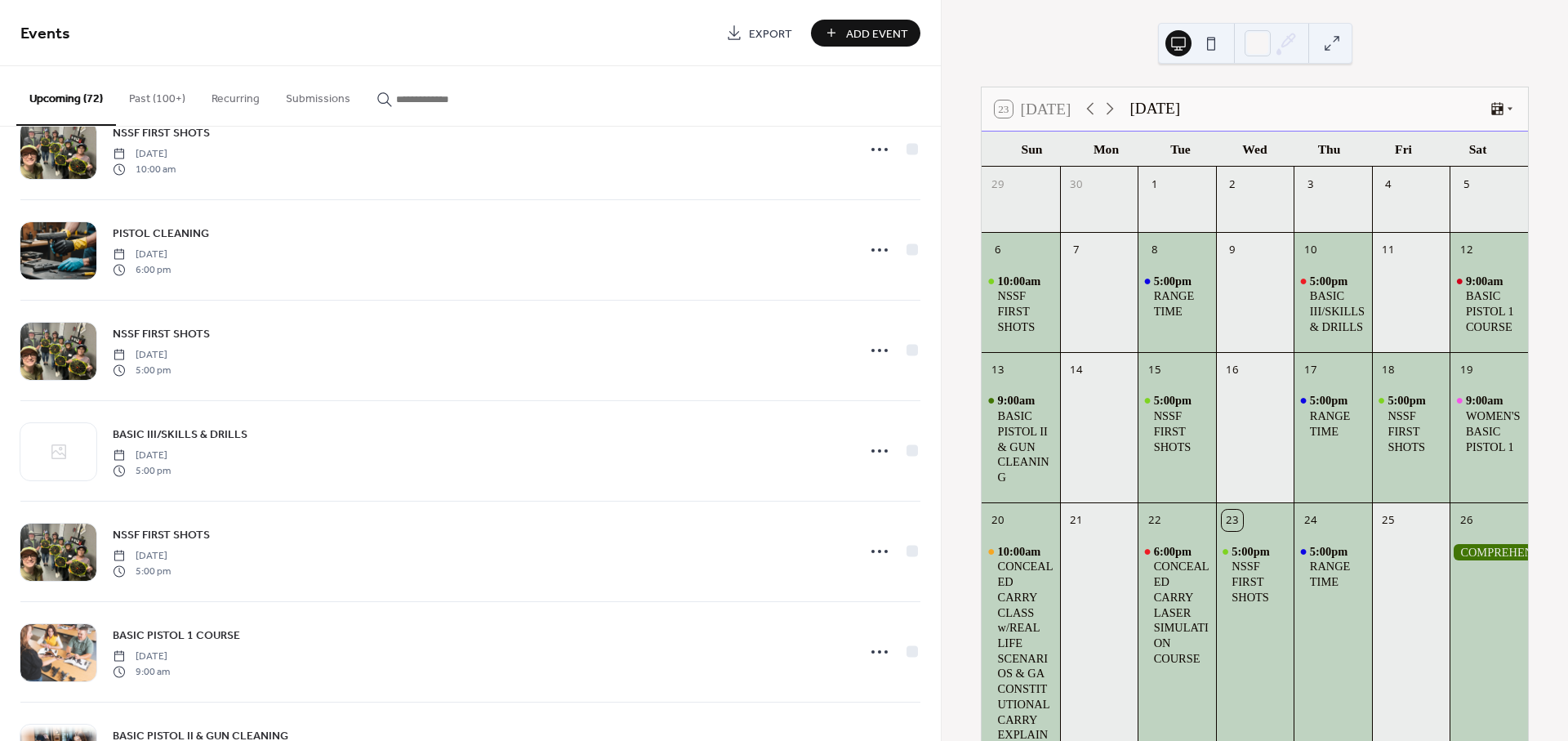 scroll, scrollTop: 635, scrollLeft: 0, axis: vertical 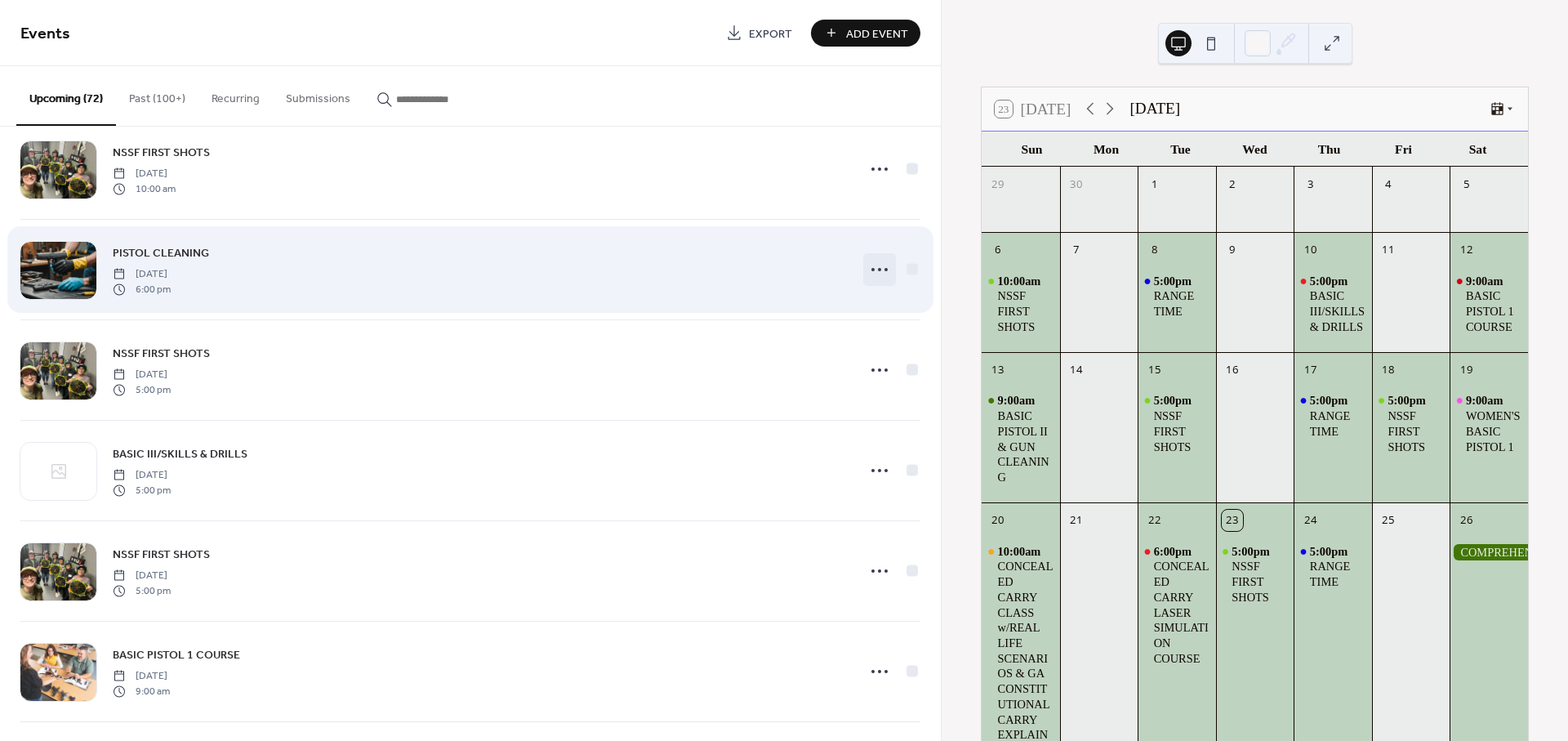 click 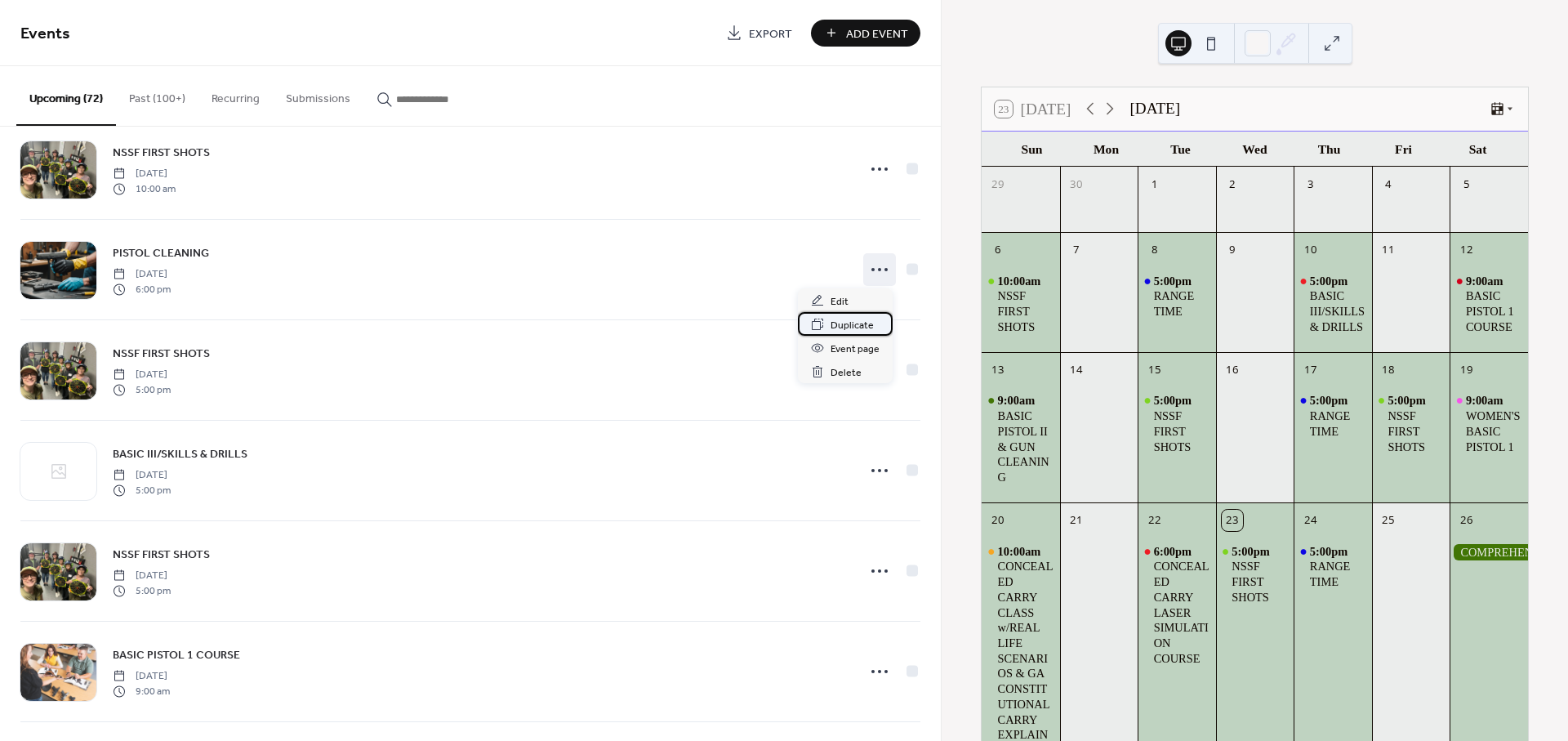 click 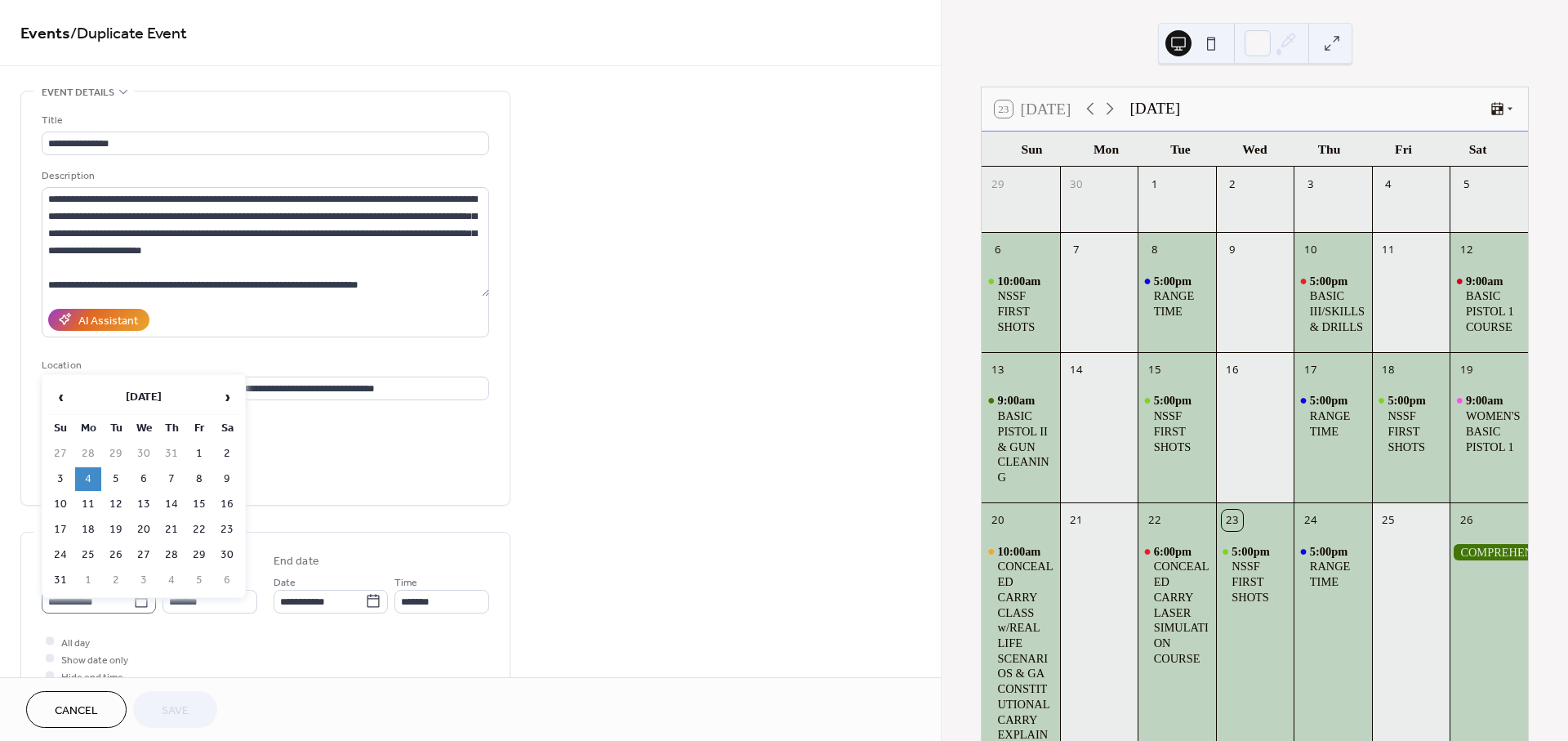 click 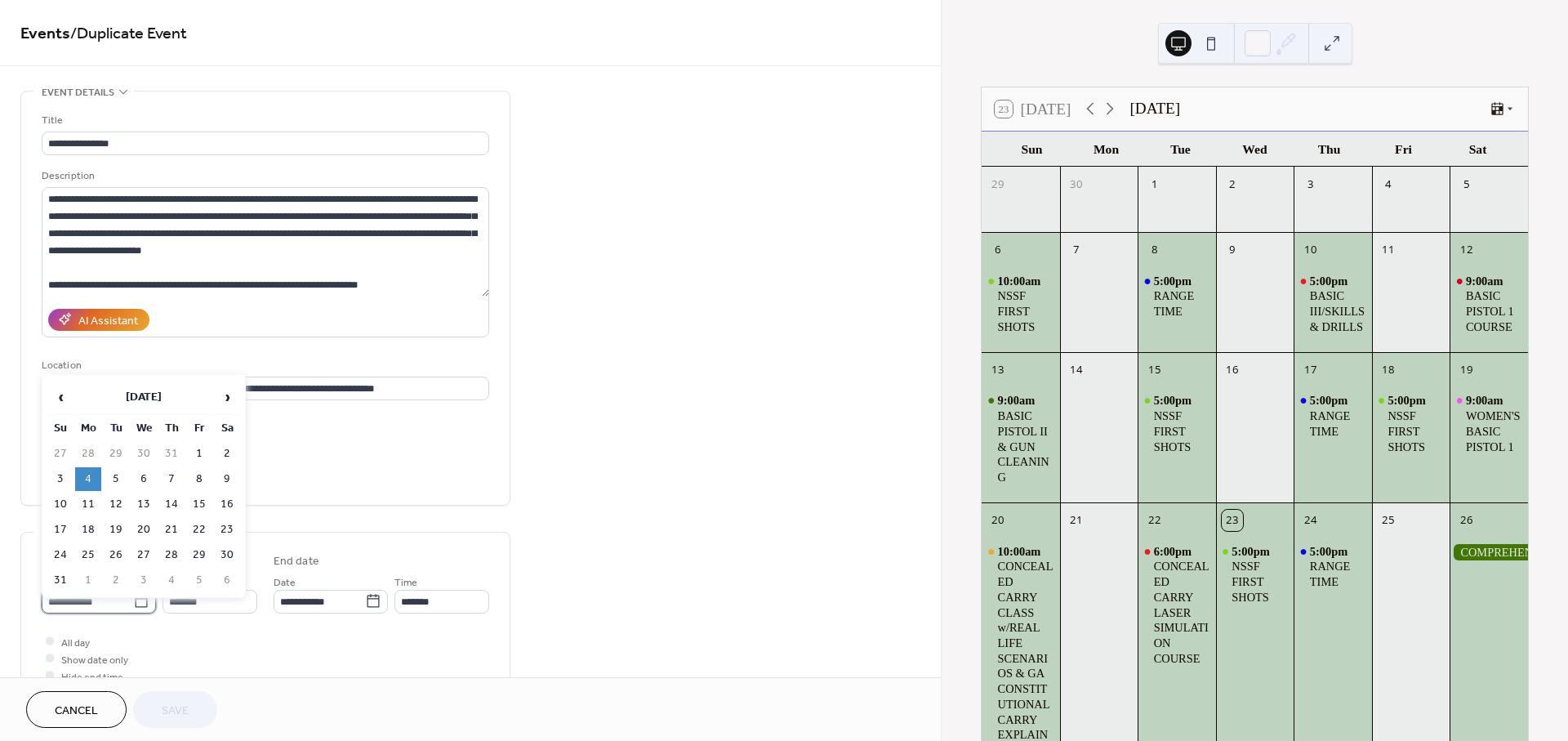 click on "**********" at bounding box center (87, 601) 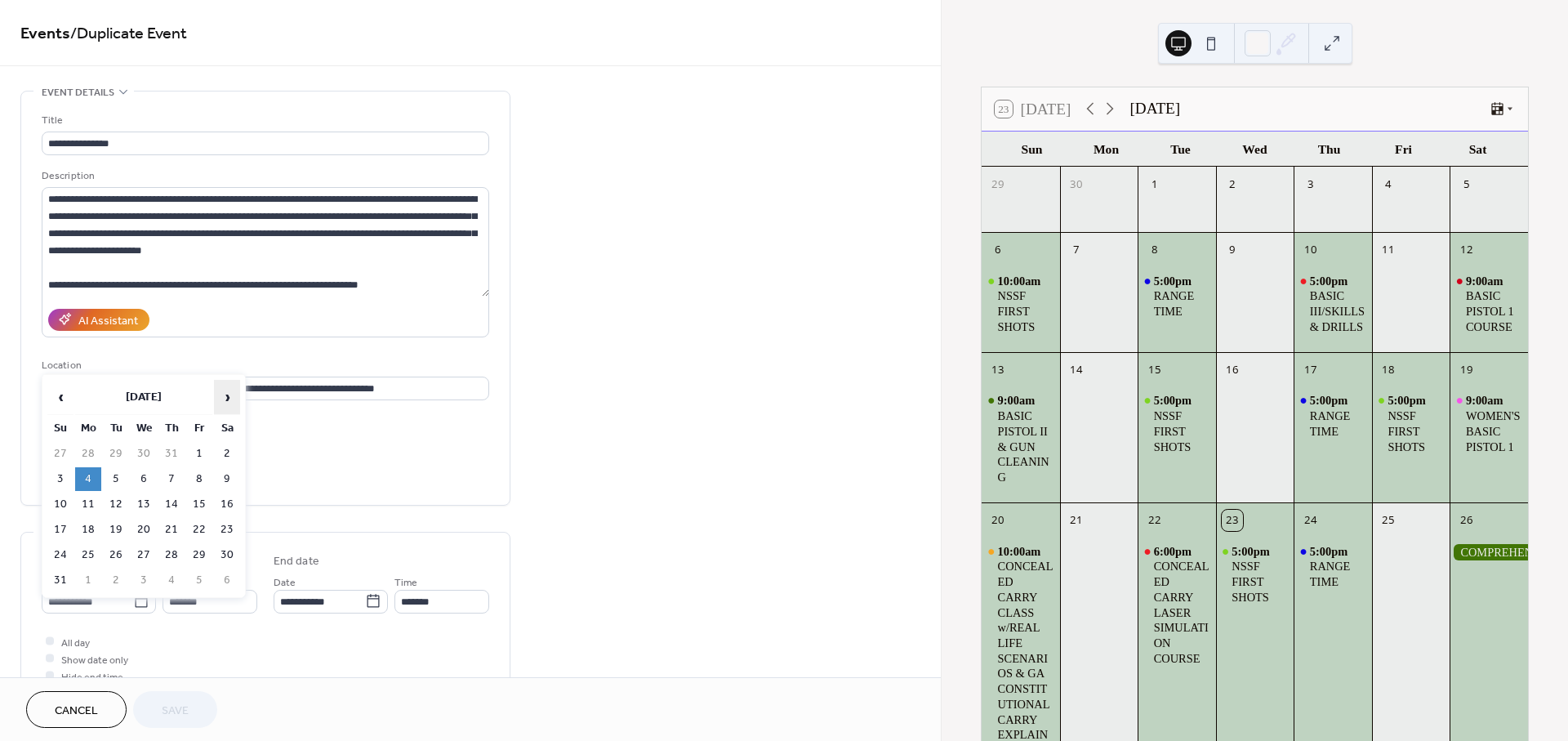 click on "›" at bounding box center [227, 397] 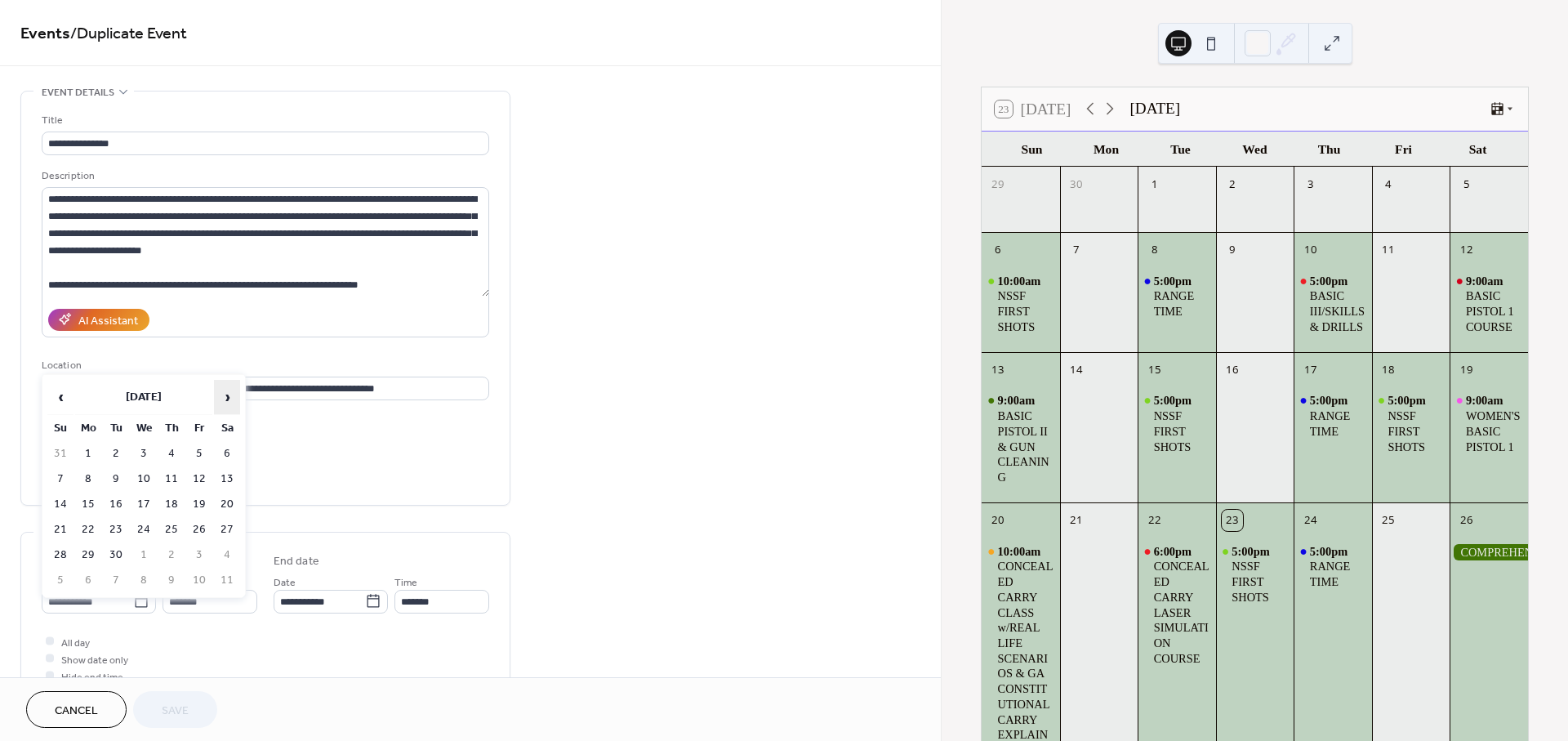 click on "›" at bounding box center [227, 397] 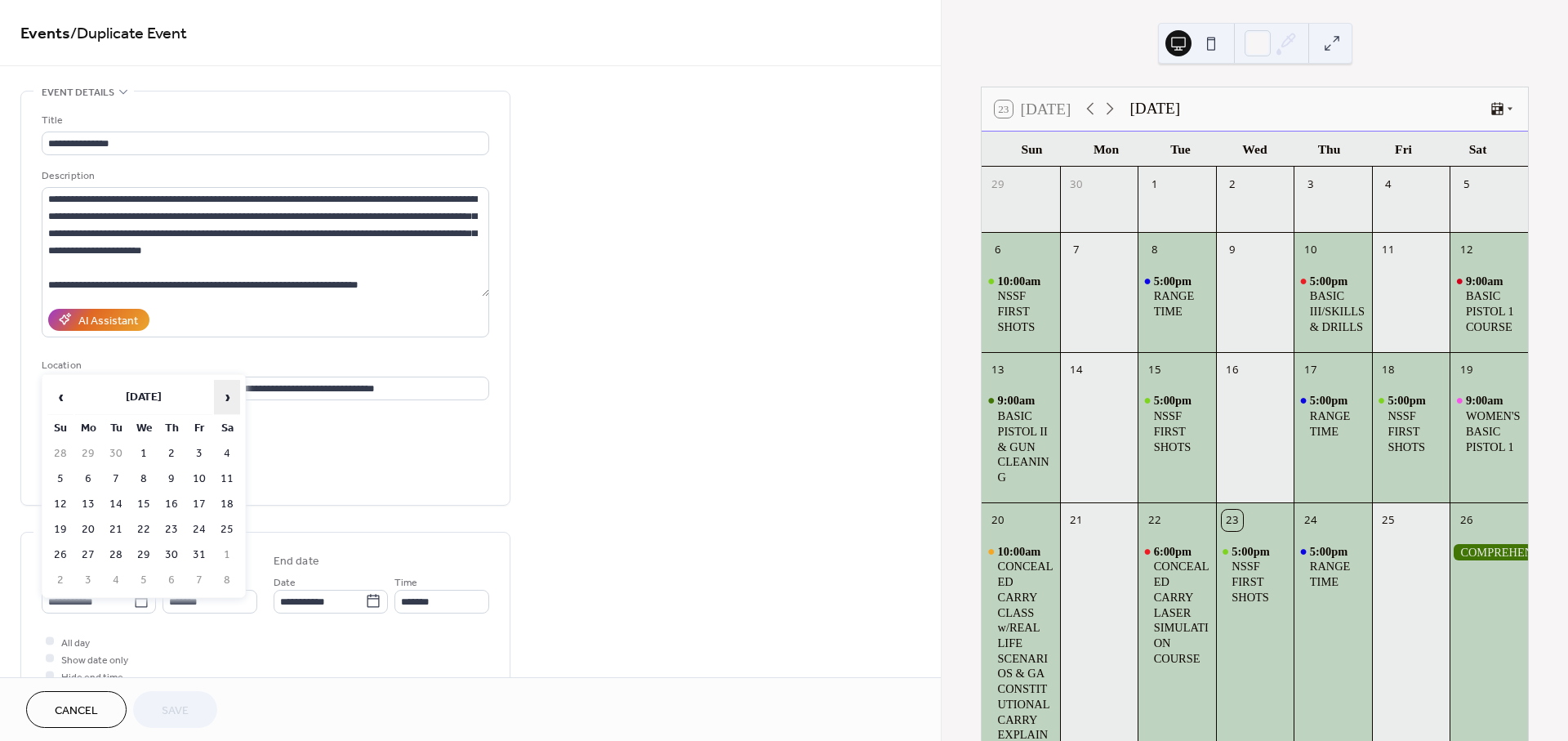 click on "›" at bounding box center (227, 397) 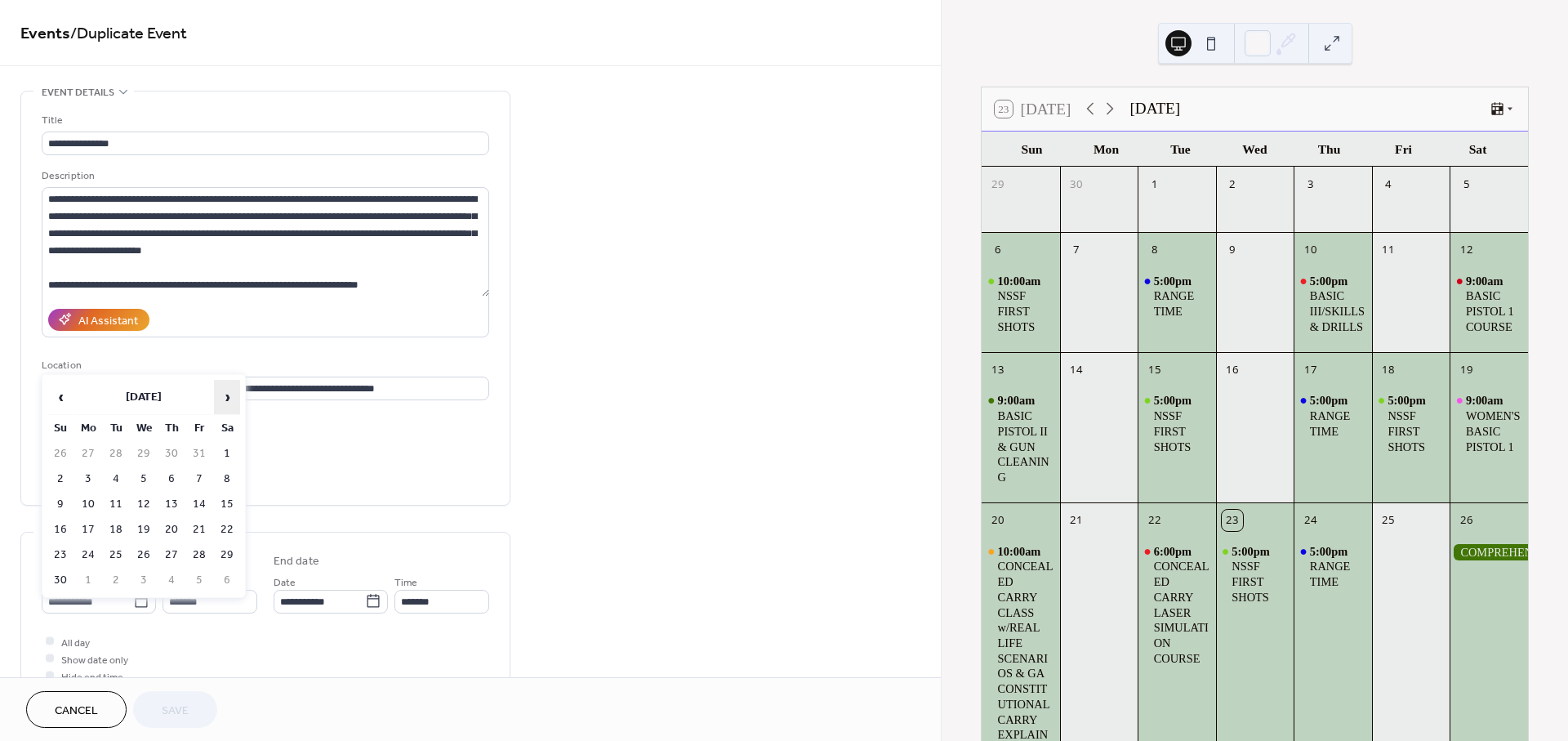 click on "›" at bounding box center [227, 397] 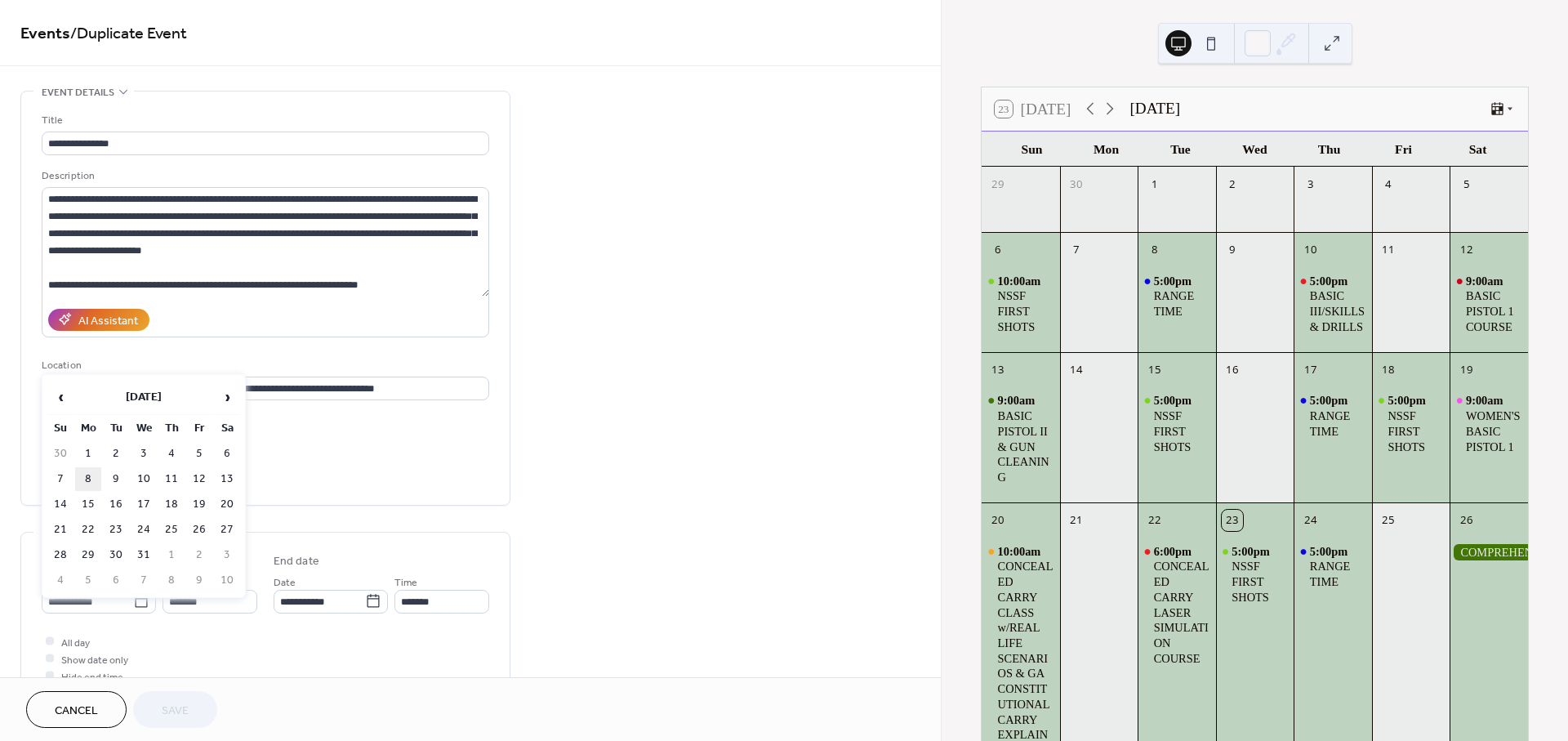 click on "8" at bounding box center (88, 479) 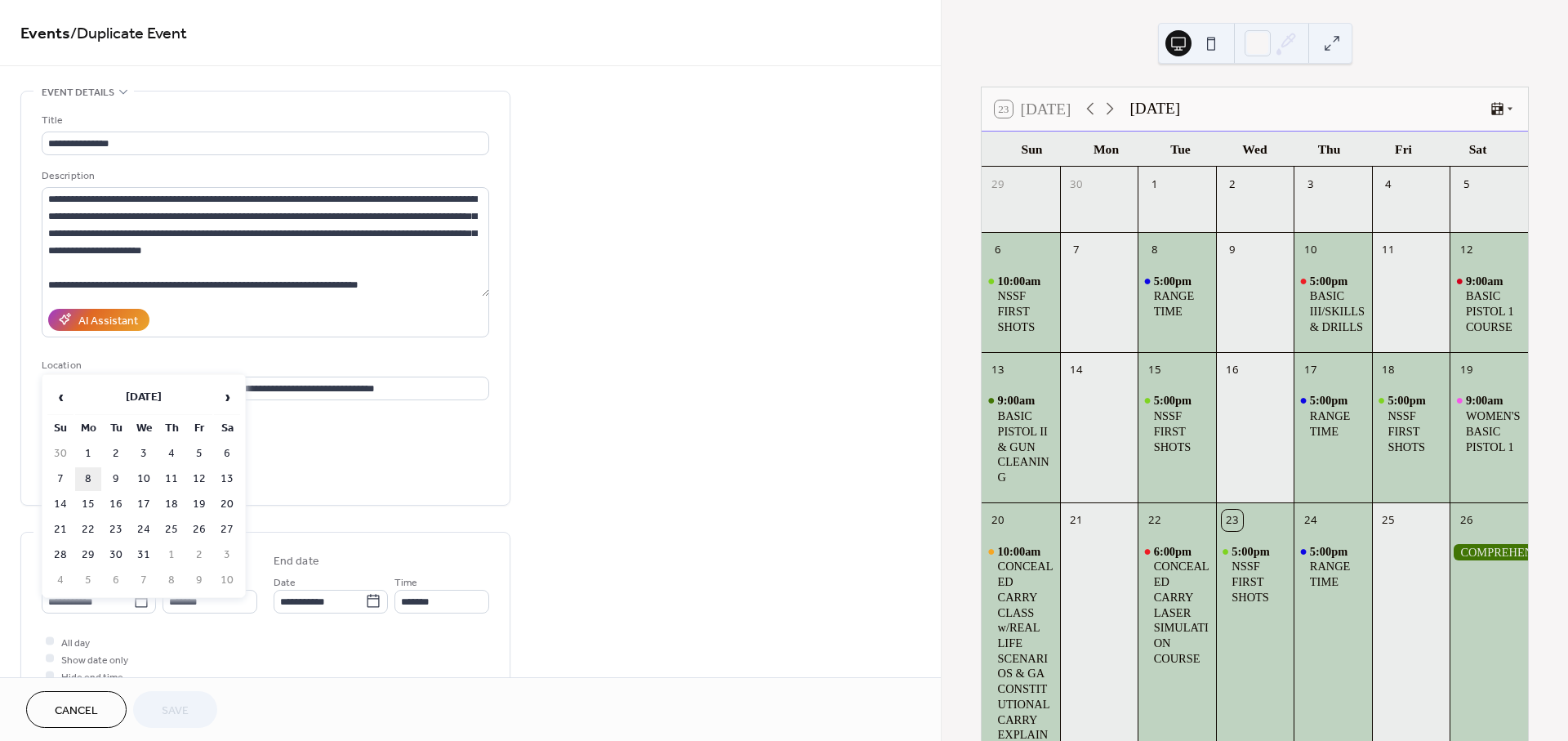 type on "**********" 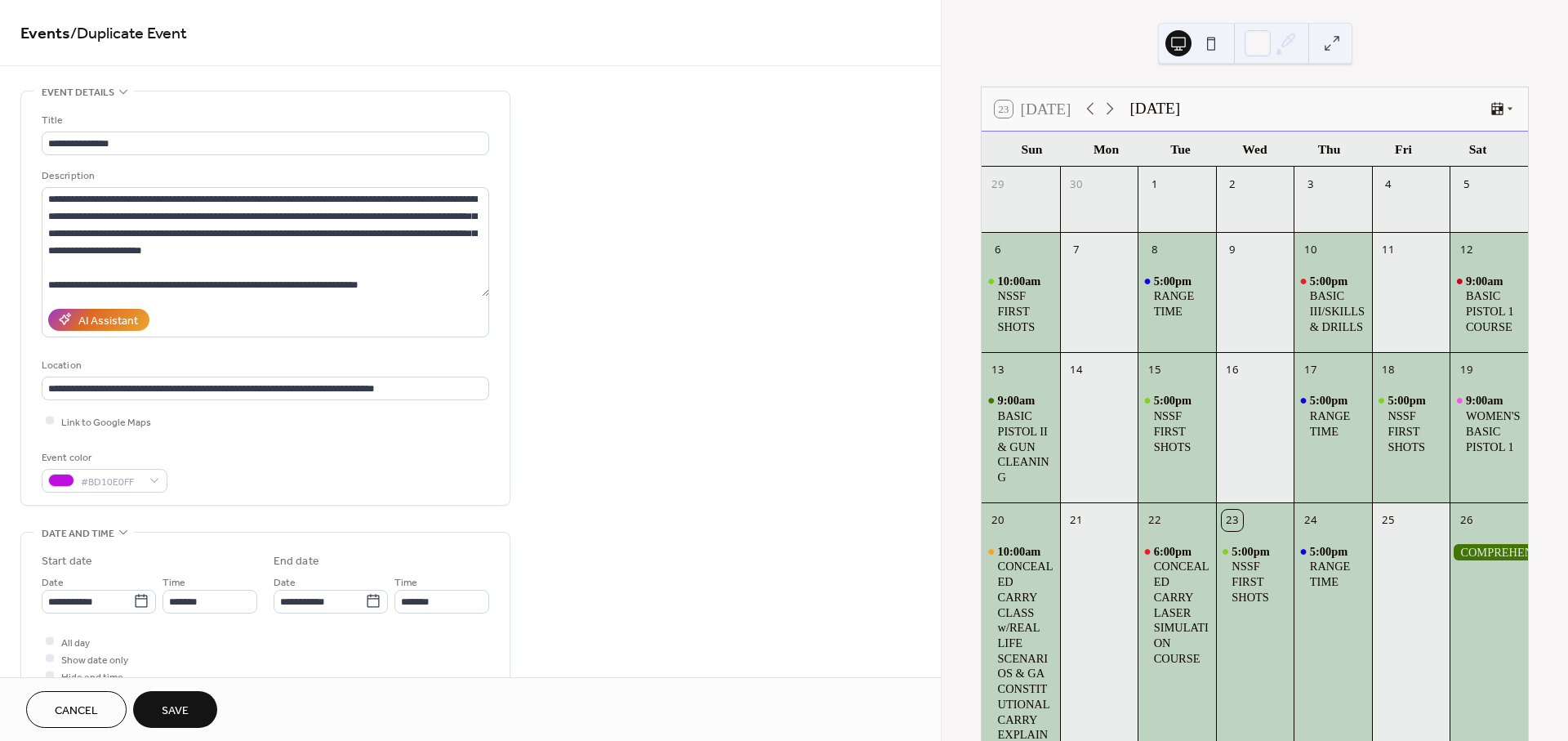 click on "Save" at bounding box center [175, 711] 